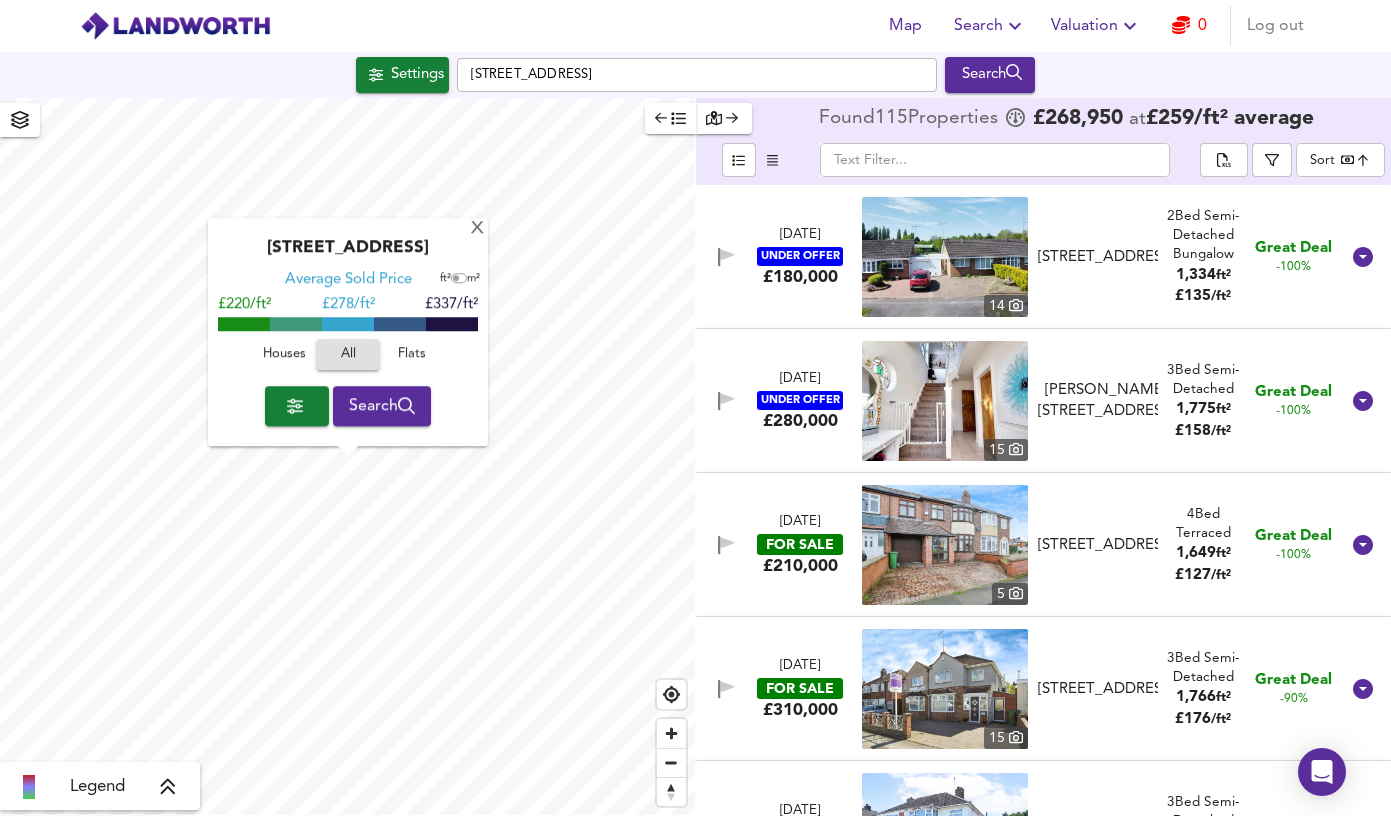 scroll, scrollTop: 0, scrollLeft: 0, axis: both 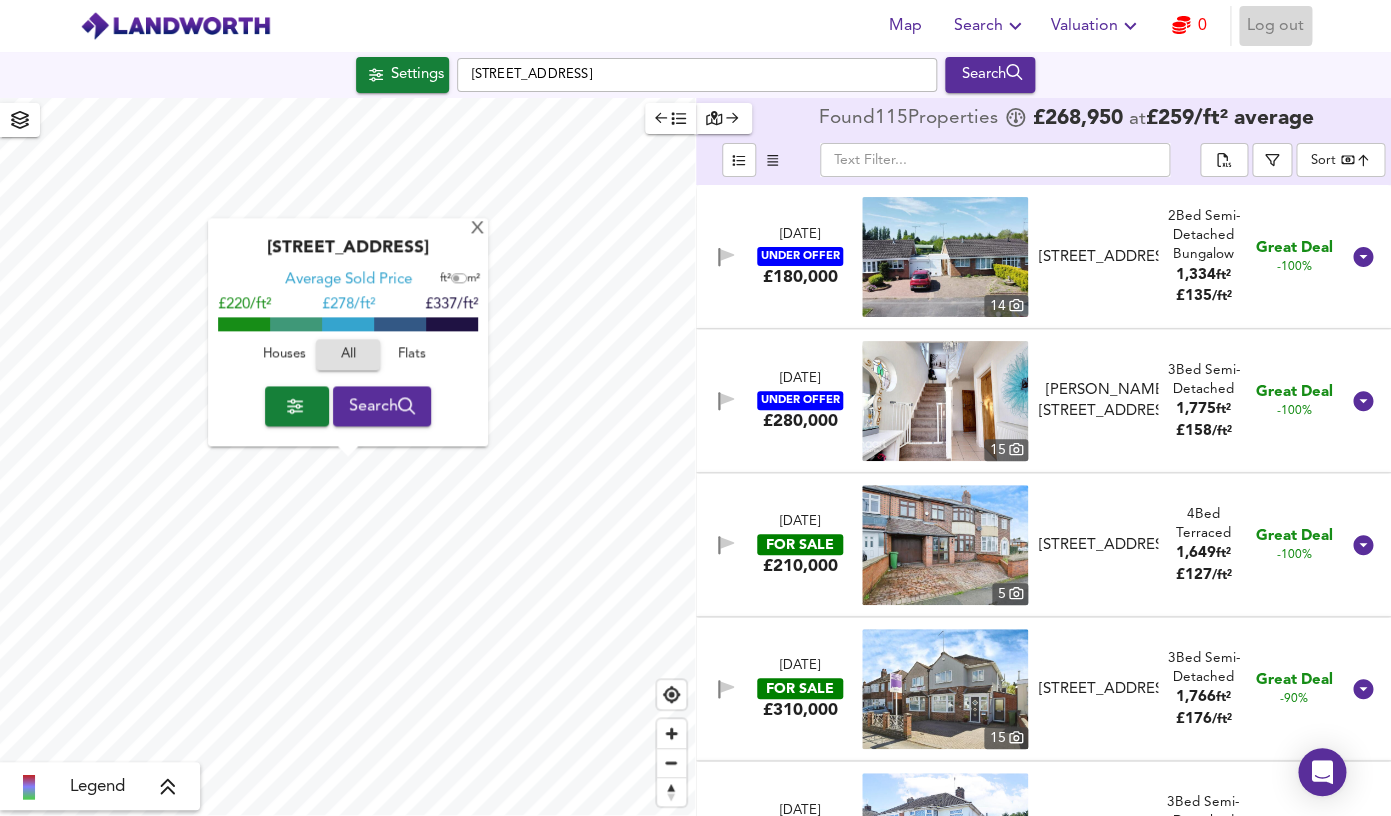 click on "Log out" at bounding box center [1275, 26] 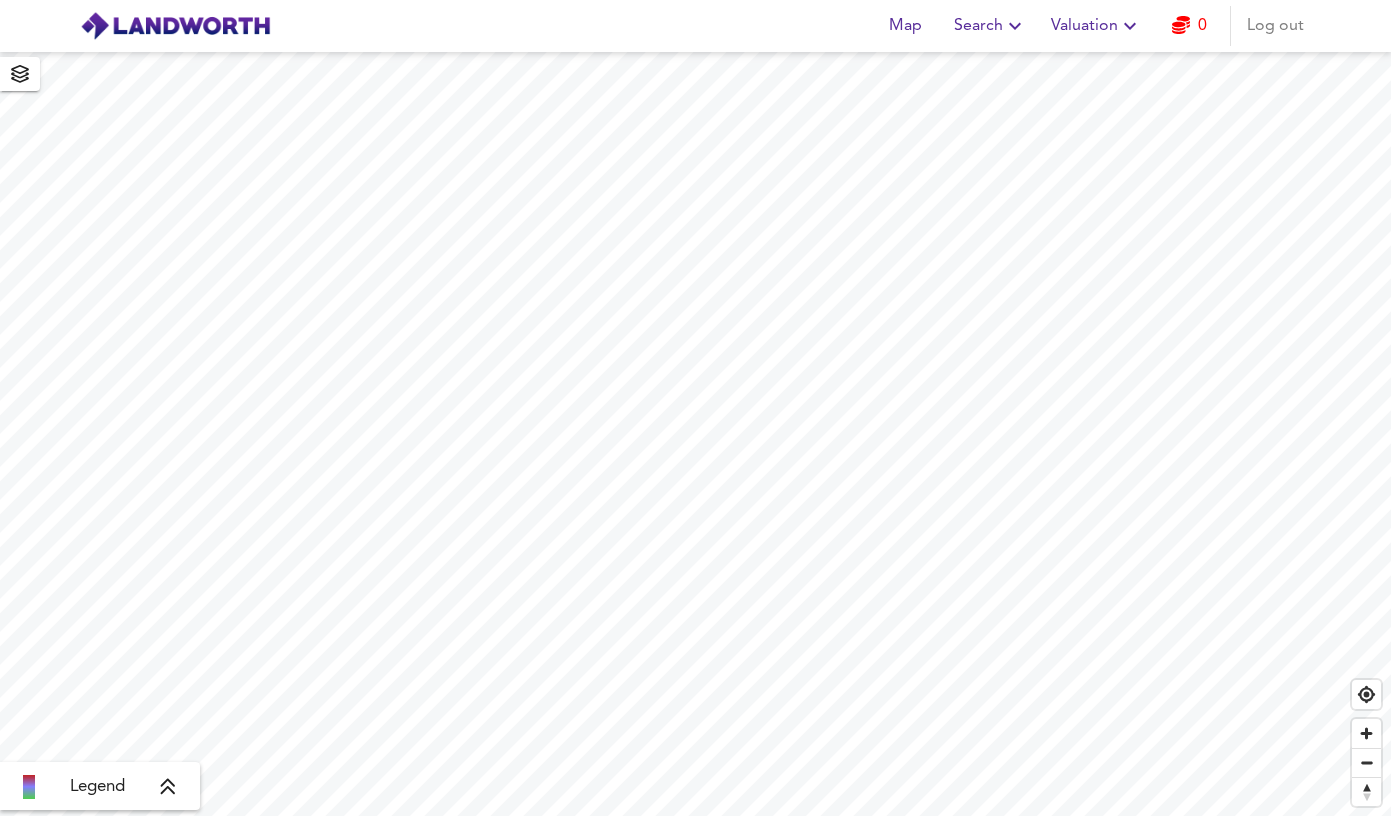 scroll, scrollTop: 0, scrollLeft: 0, axis: both 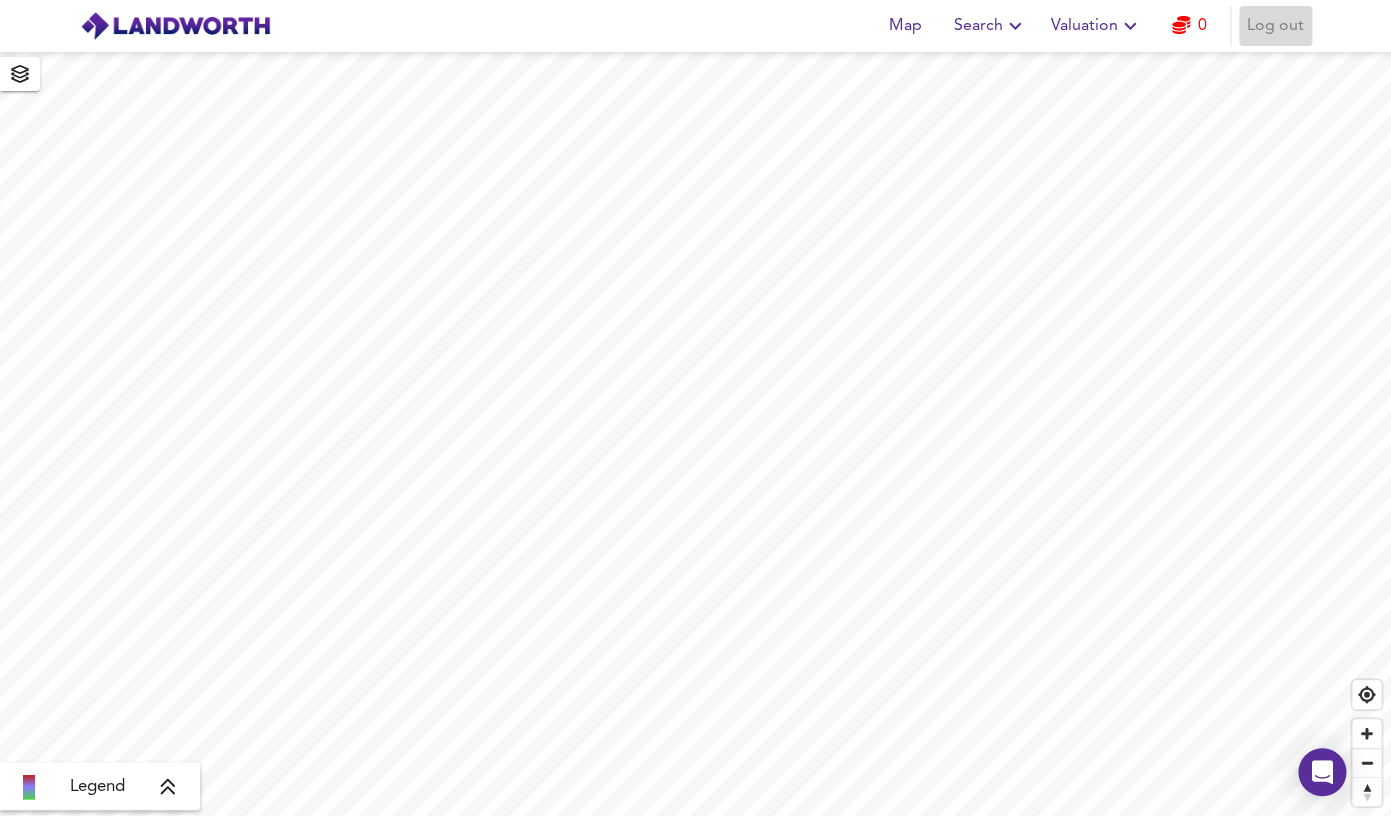 click on "Log out" at bounding box center [1275, 26] 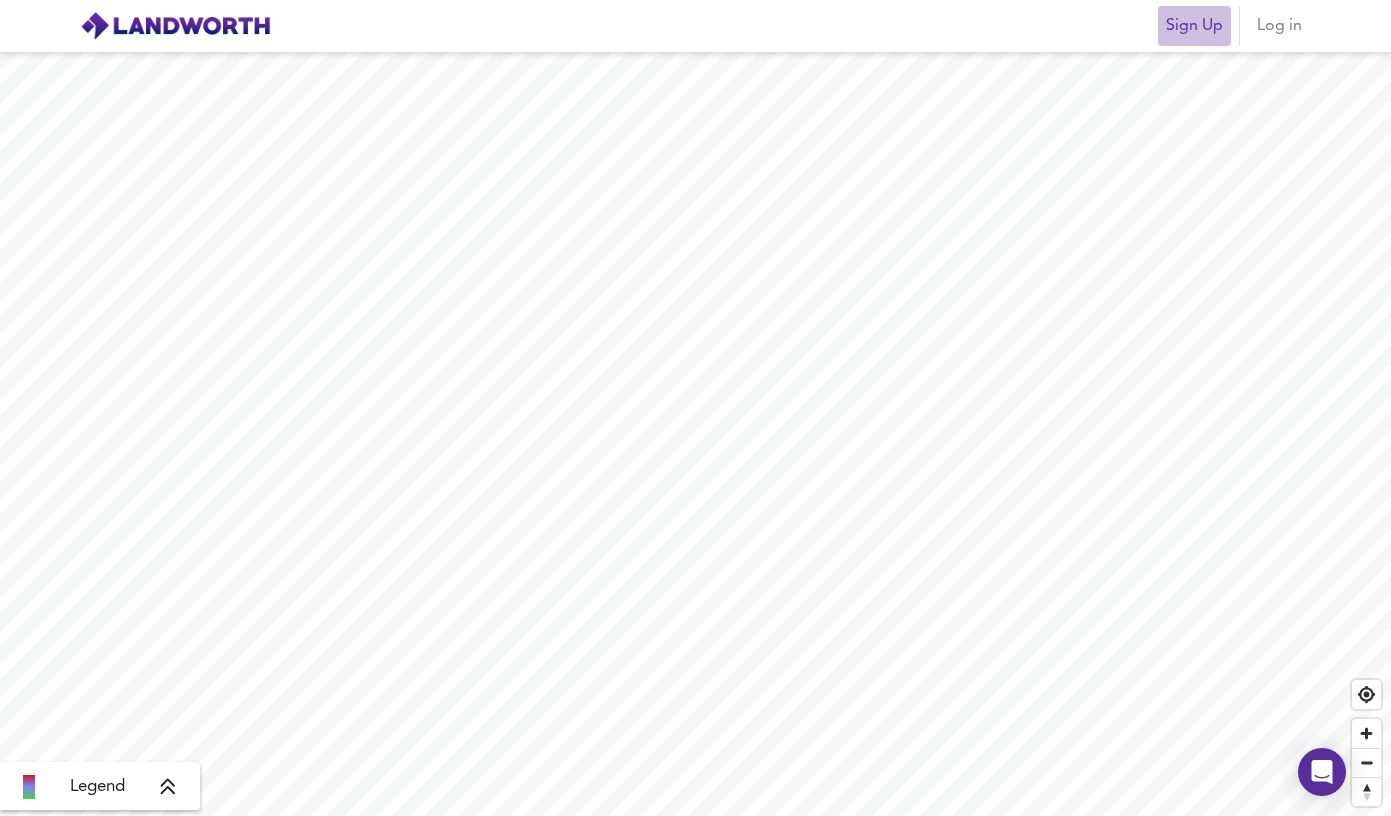 click on "Sign Up" at bounding box center (1194, 26) 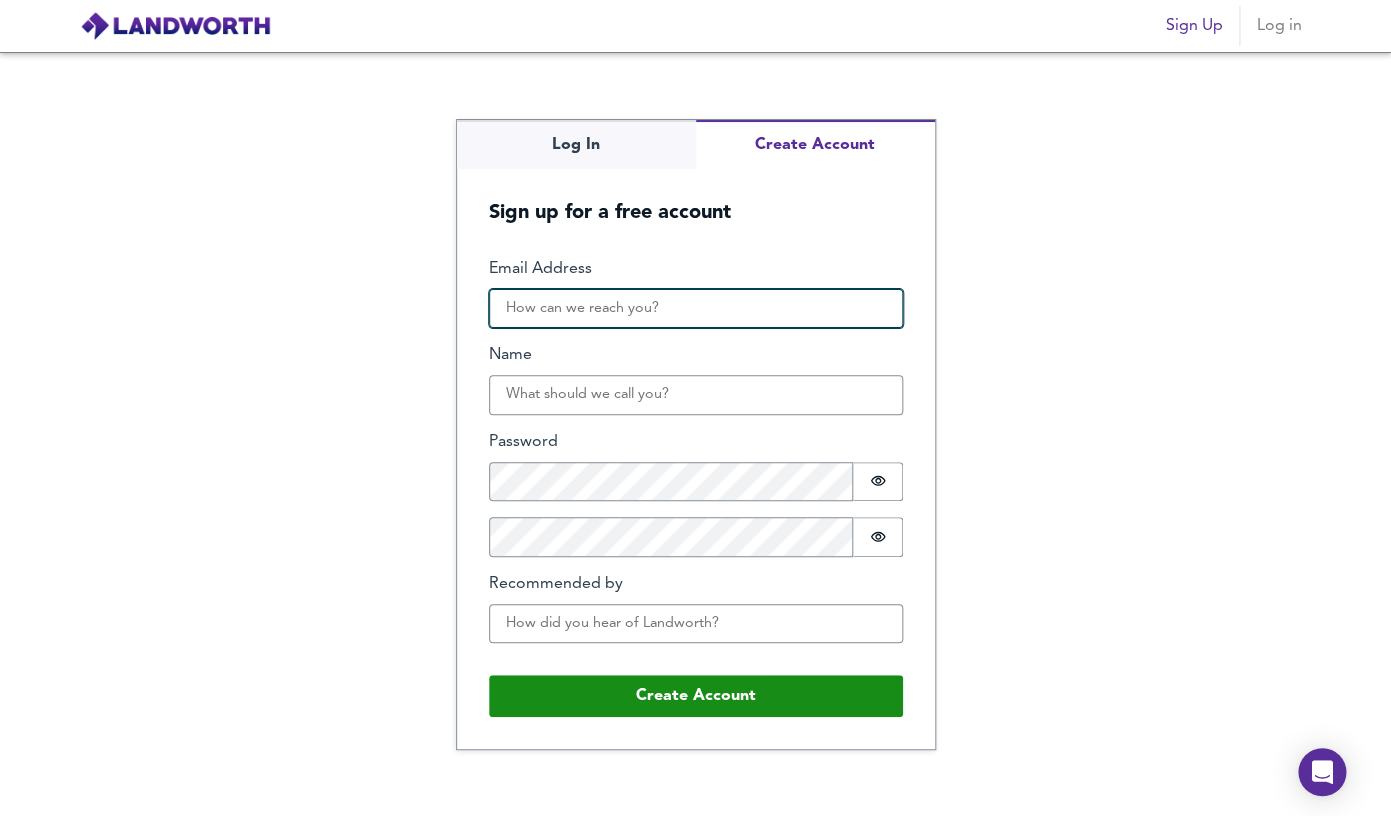 click on "Email Address" at bounding box center [696, 309] 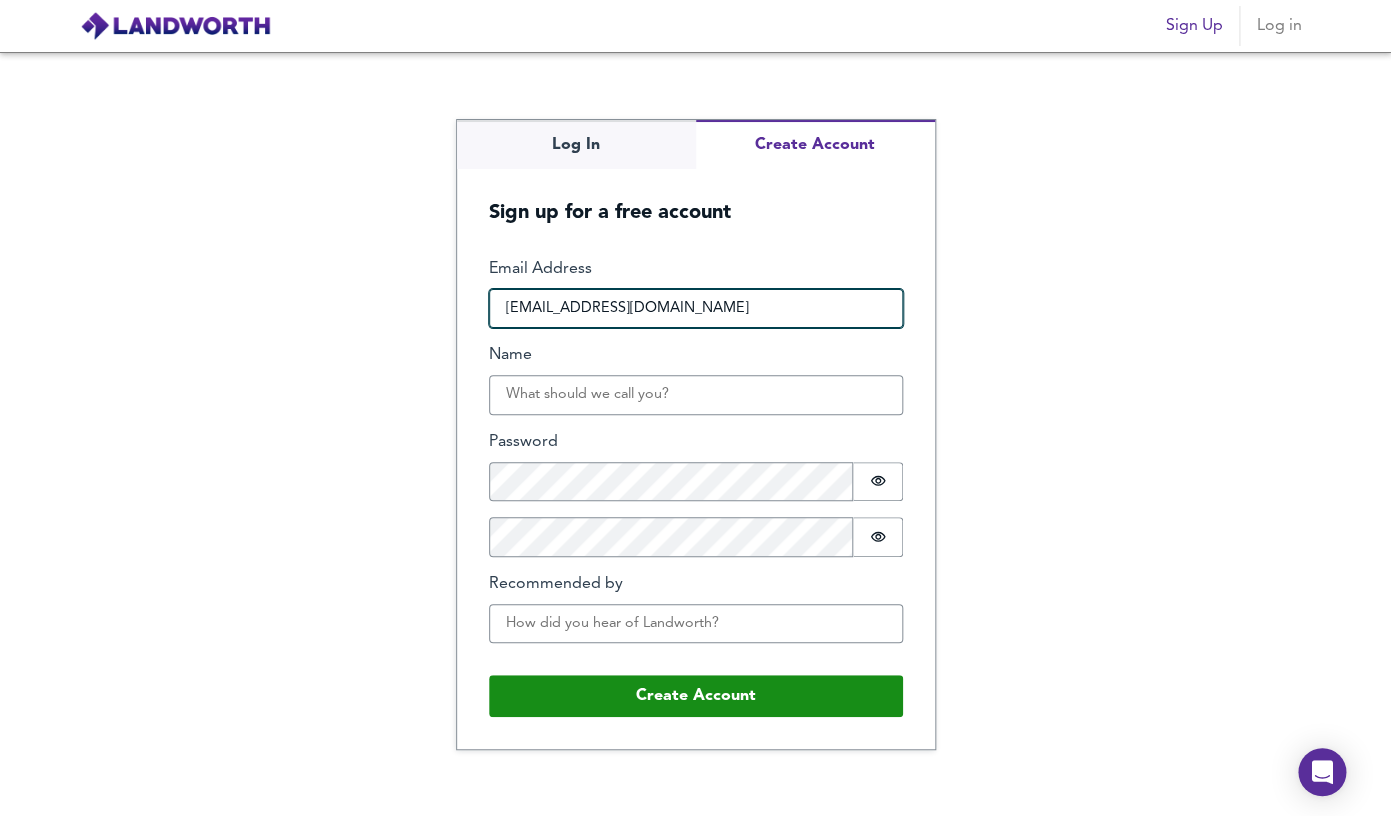 type on "vitew120662@ruvig.com" 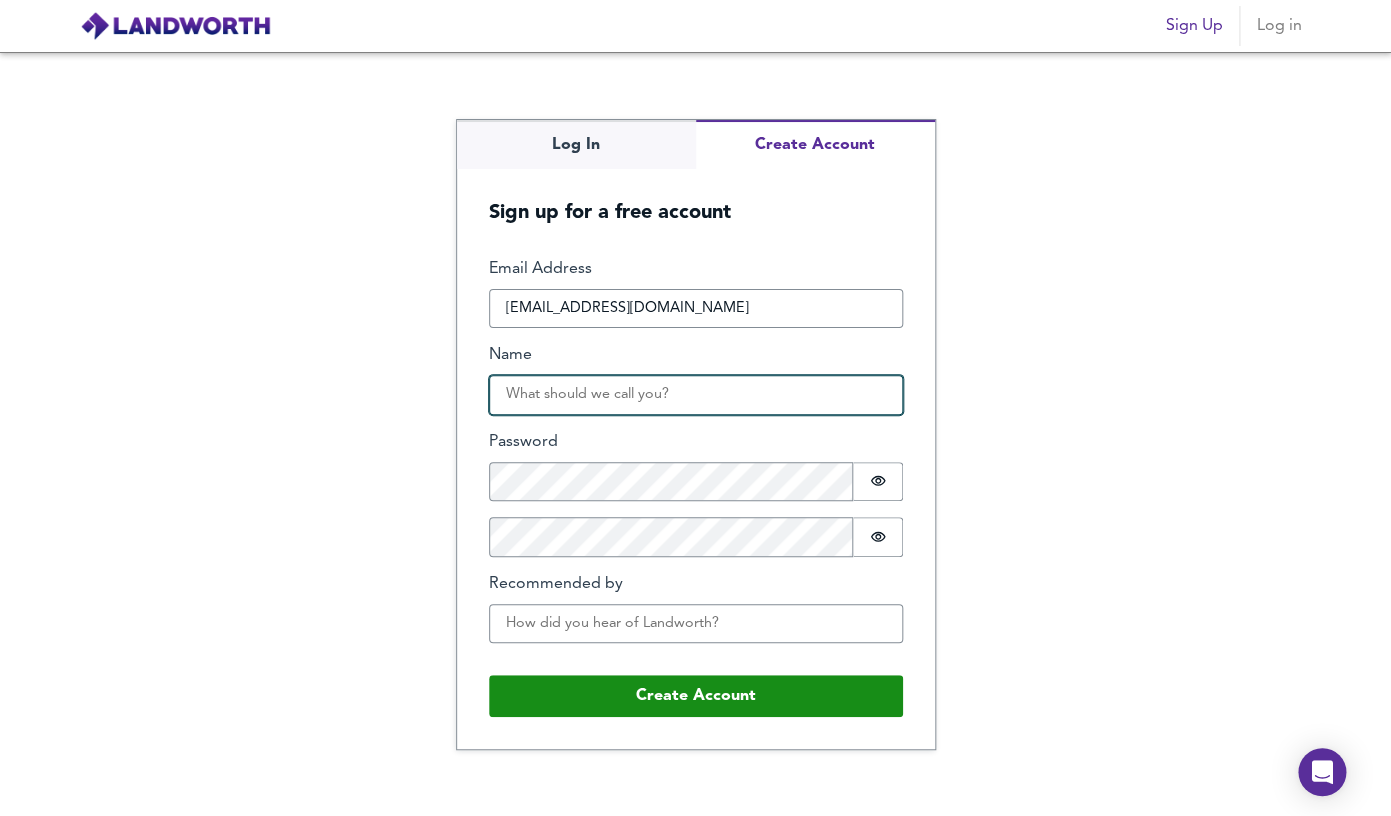 click on "Name" at bounding box center [696, 395] 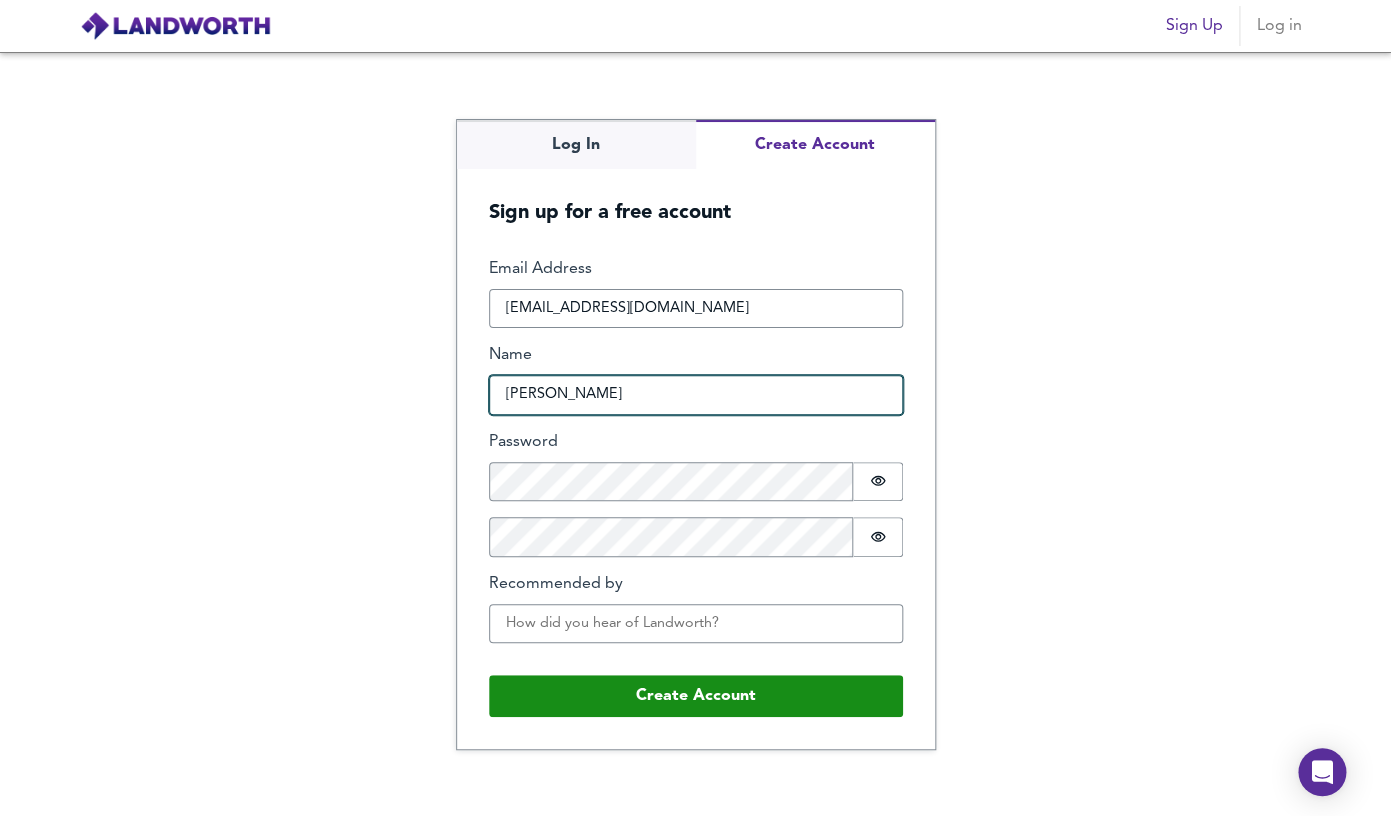 type on "john" 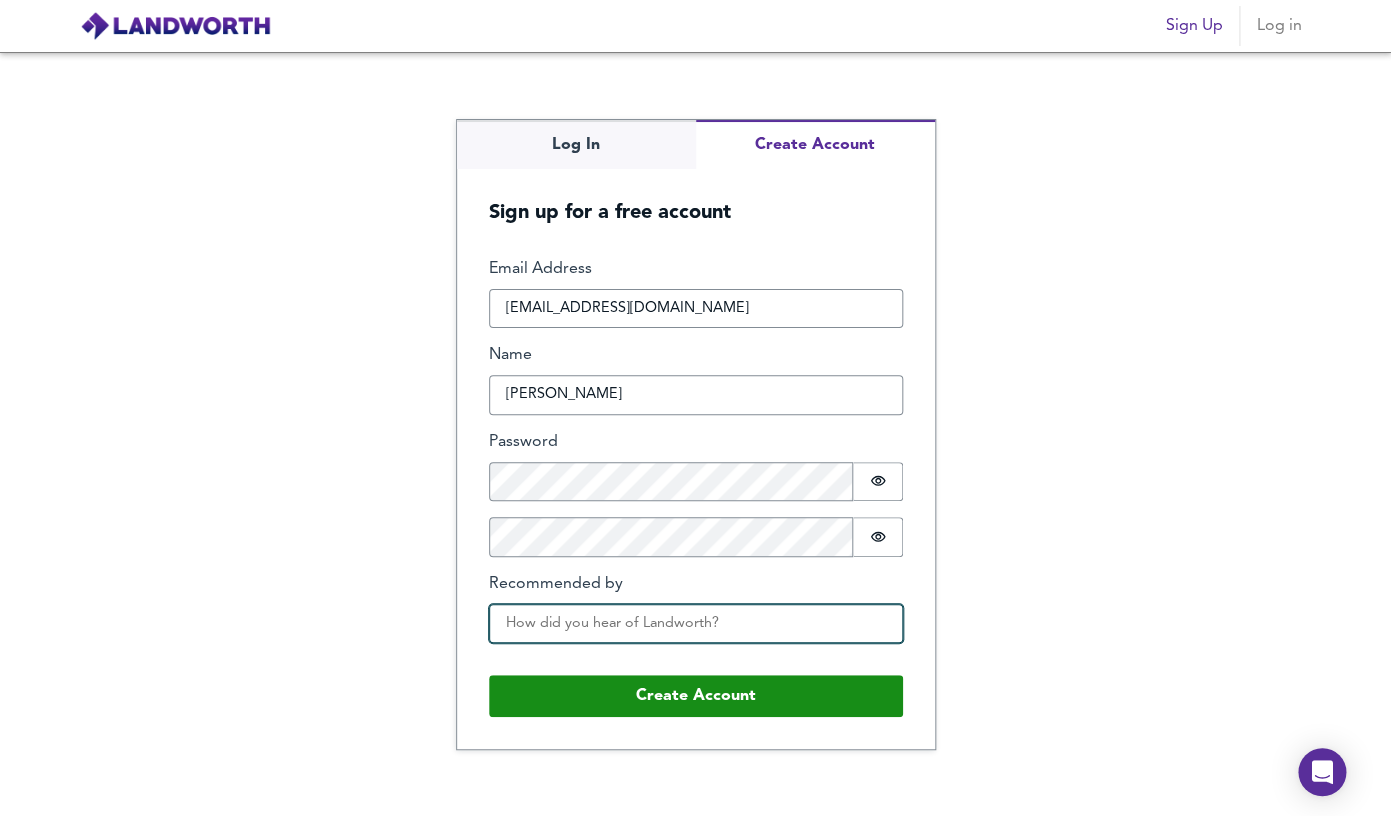 click on "Recommended by" at bounding box center [696, 624] 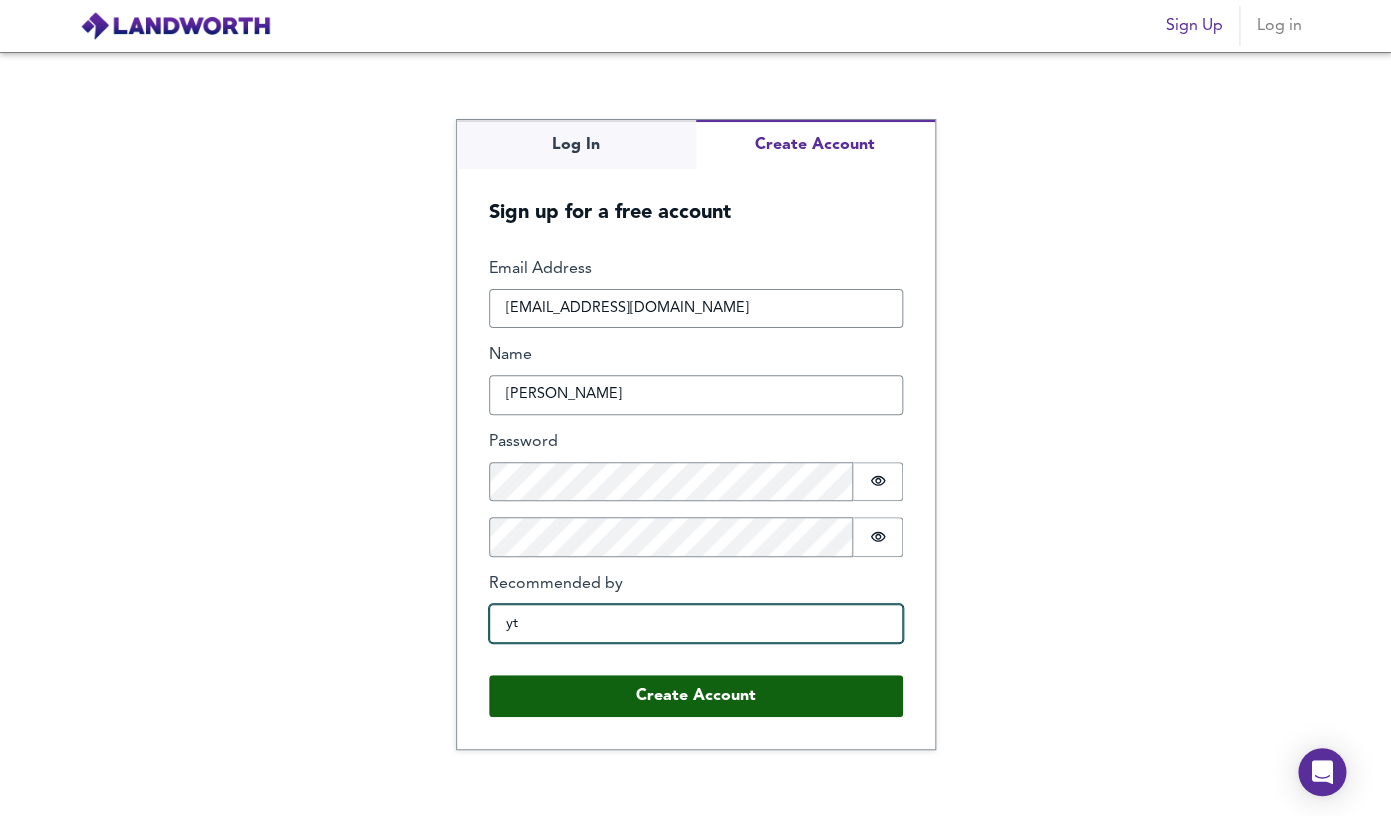 type on "yt" 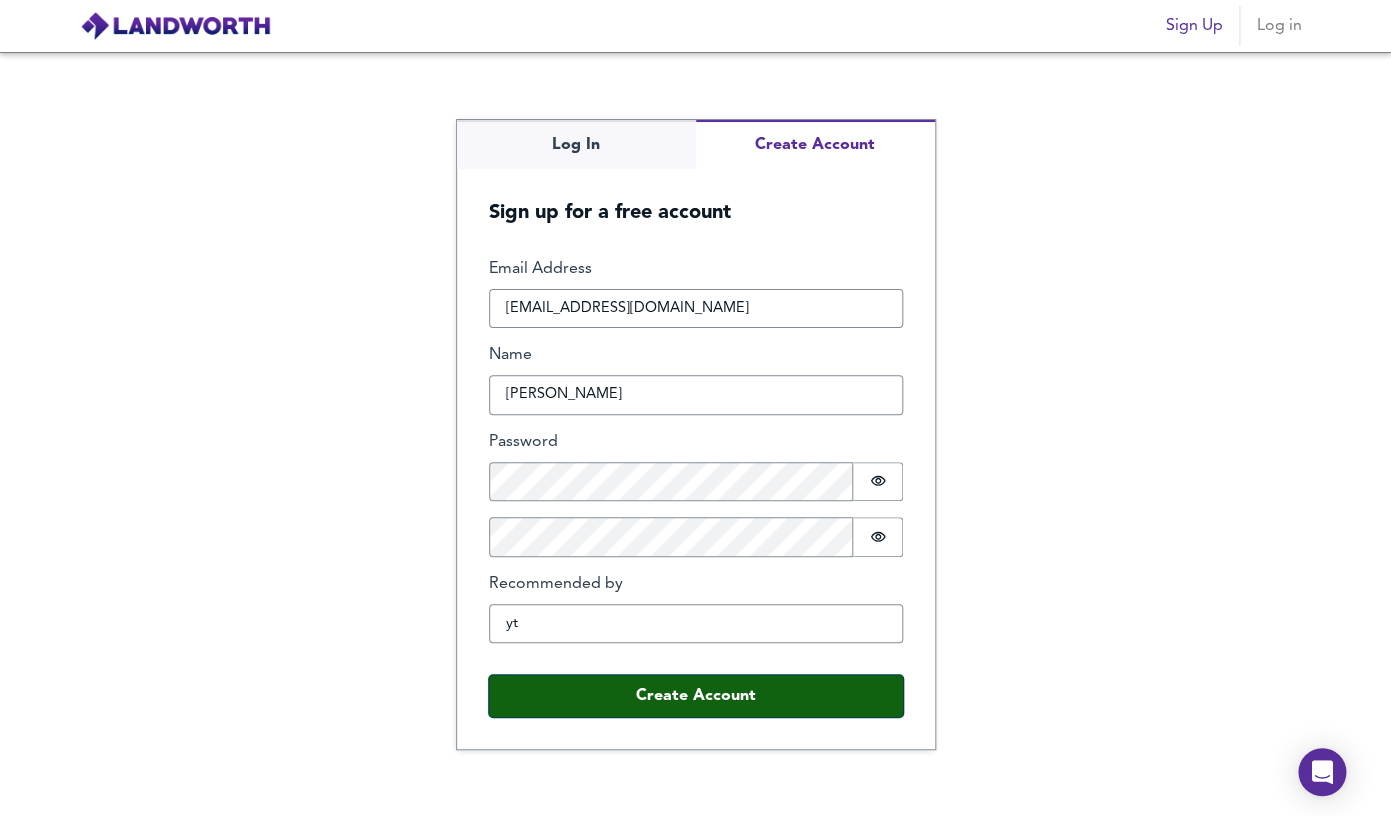 click on "Create Account" at bounding box center (696, 696) 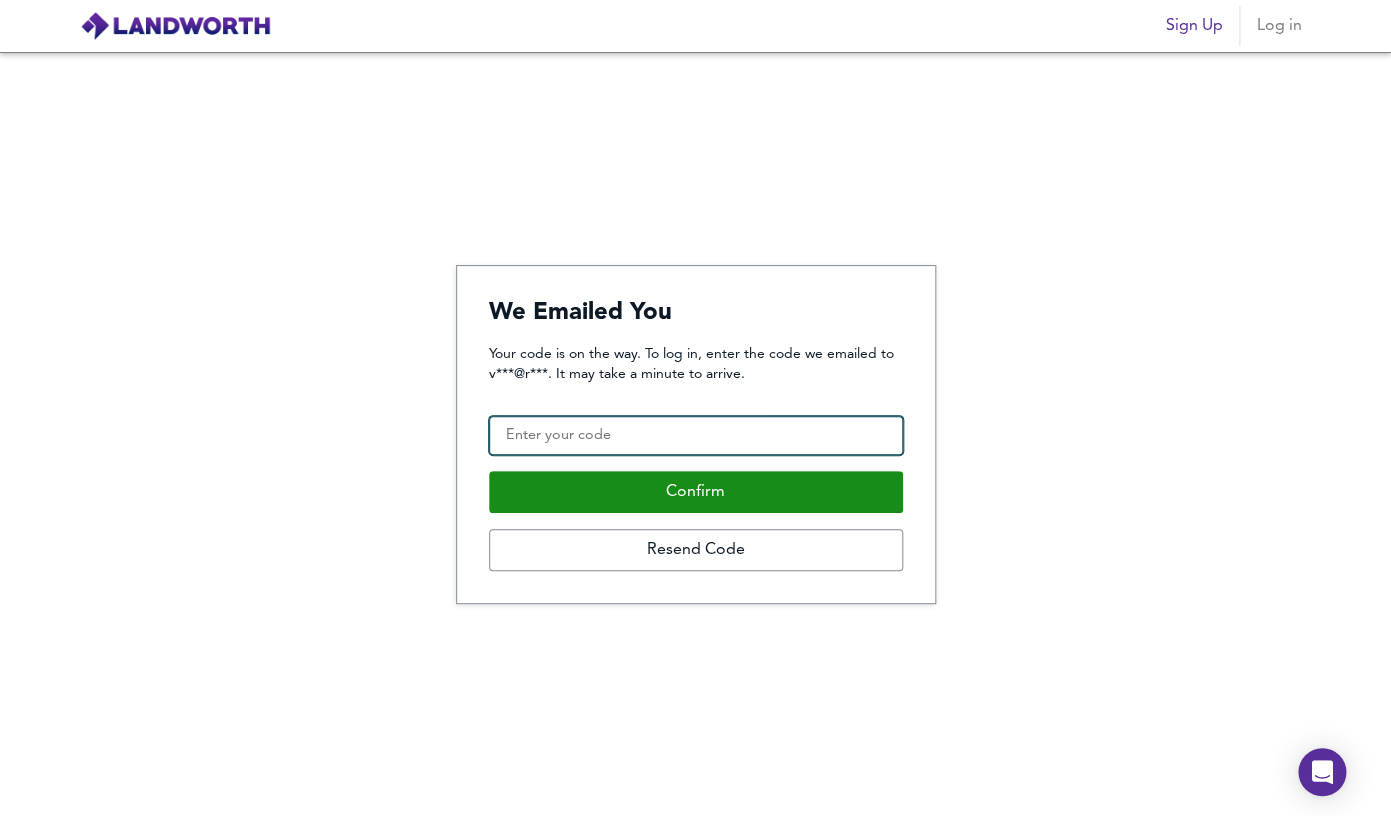click on "Confirmation Code" at bounding box center [696, 436] 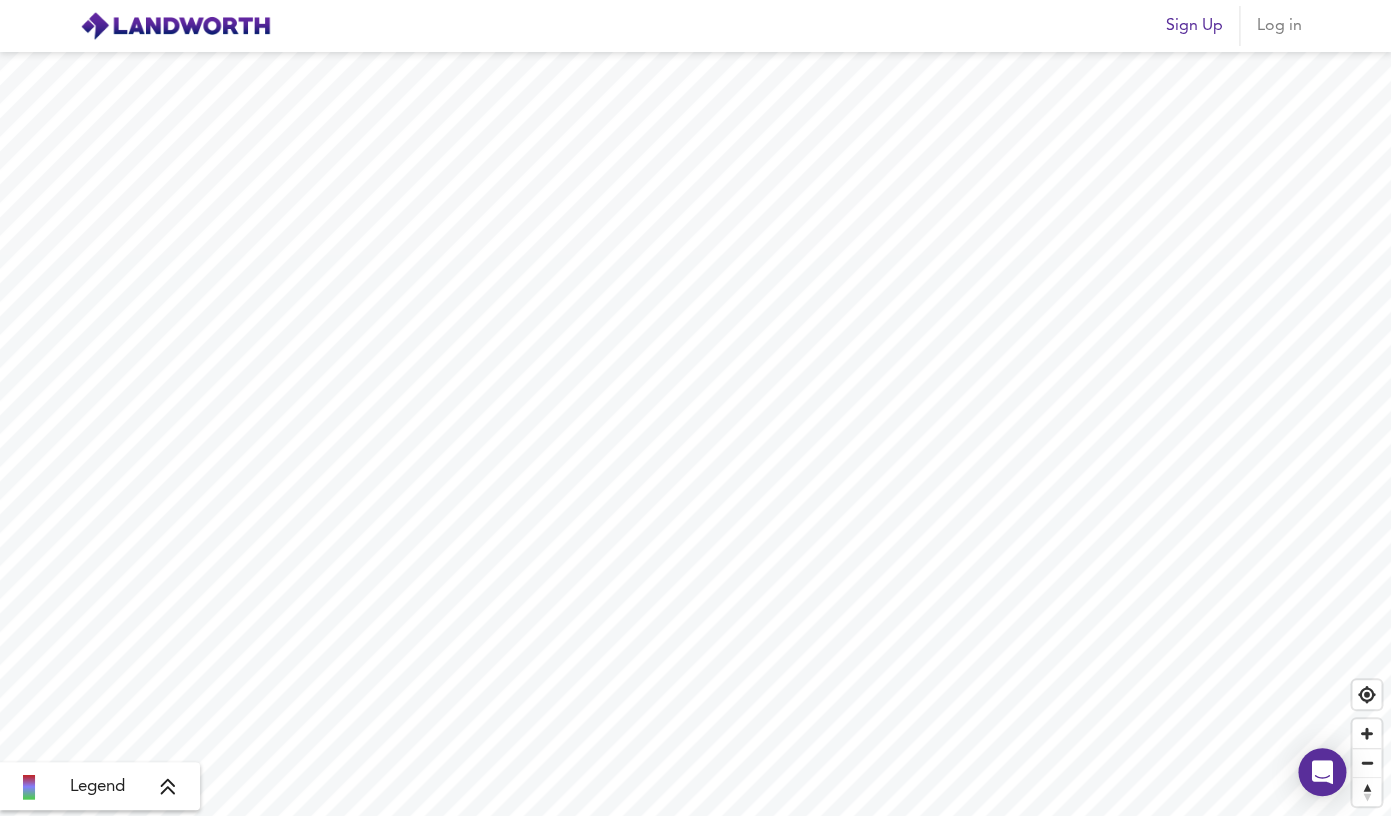 click on "Sign Up" at bounding box center (1194, 26) 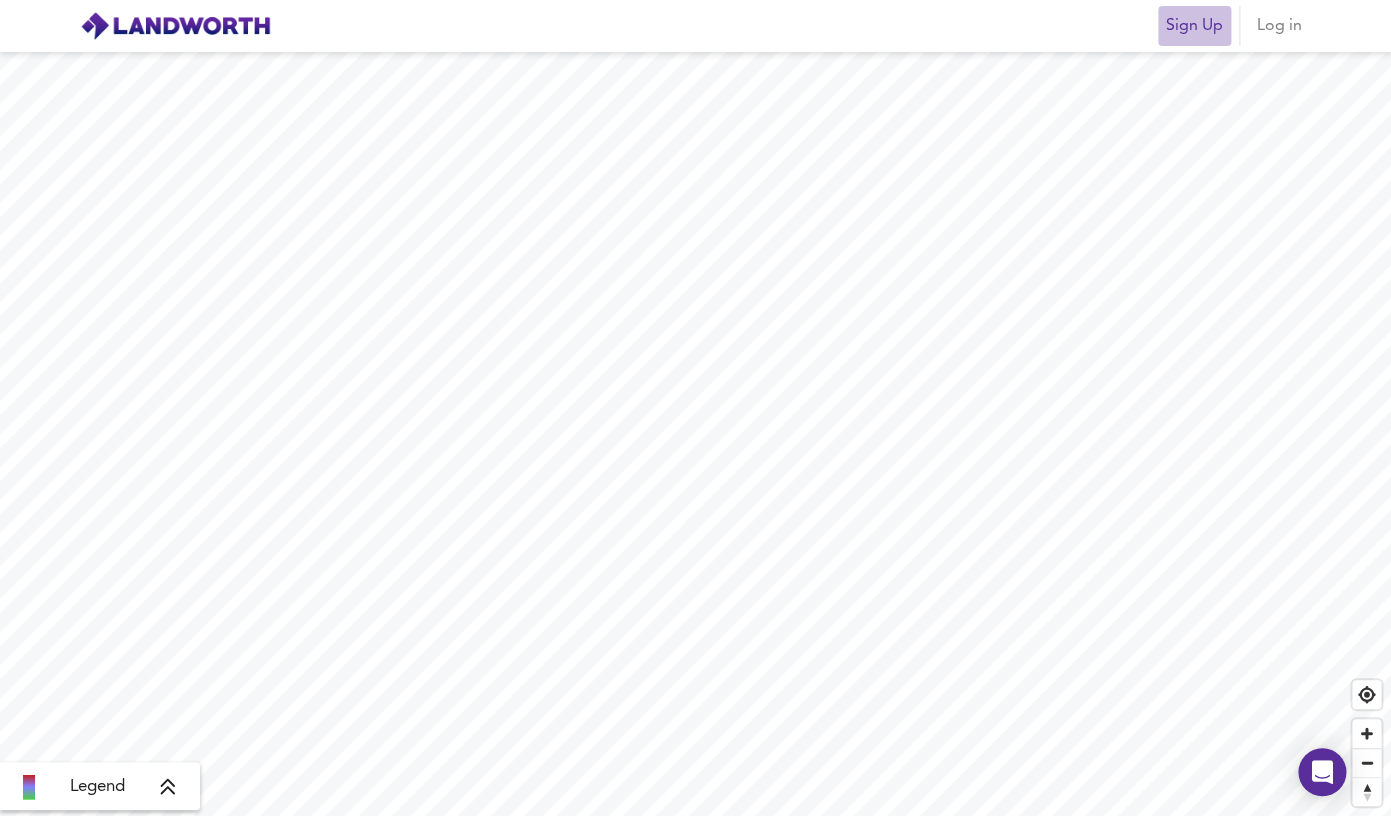 click on "Sign Up" at bounding box center (1194, 26) 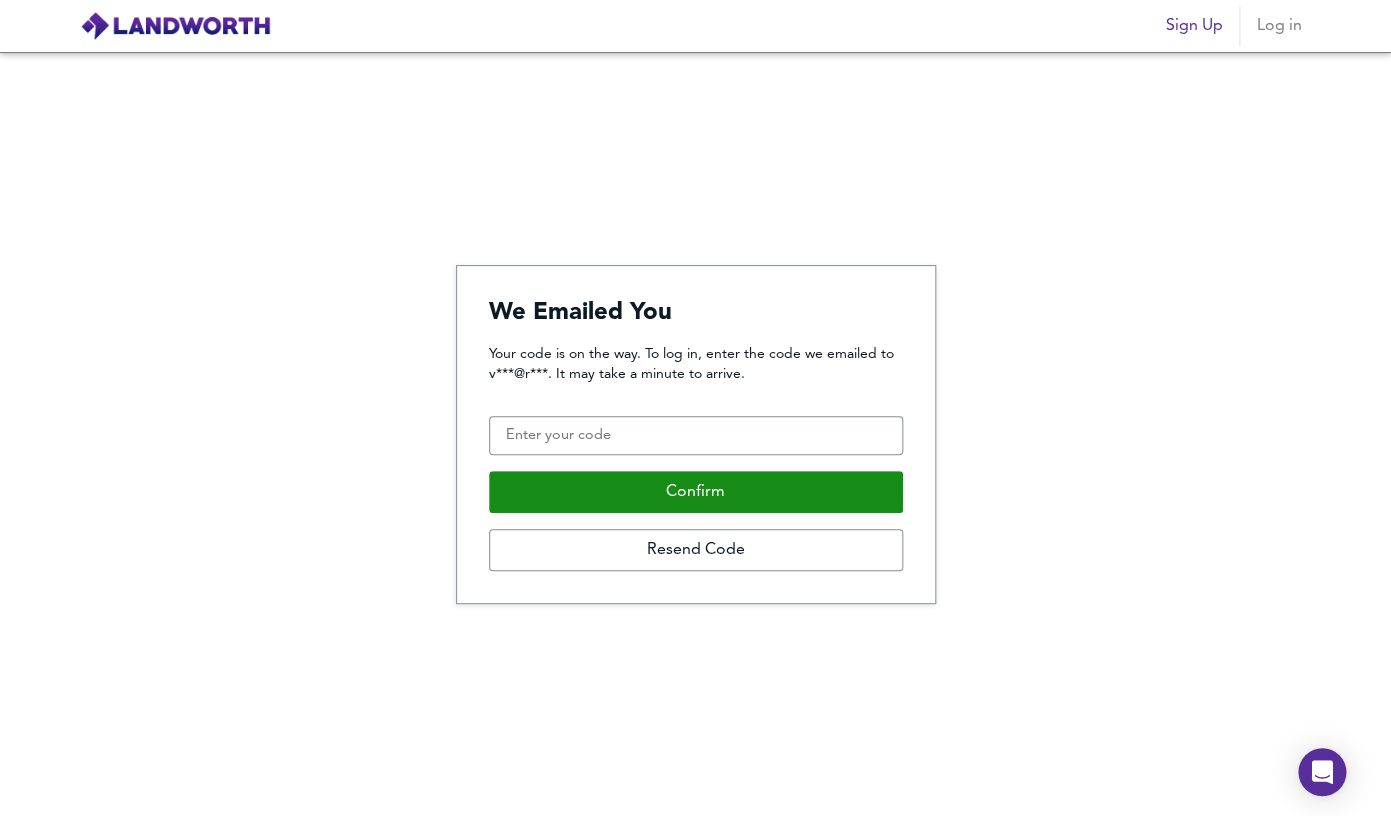 click on "Sign Up" at bounding box center [1194, 26] 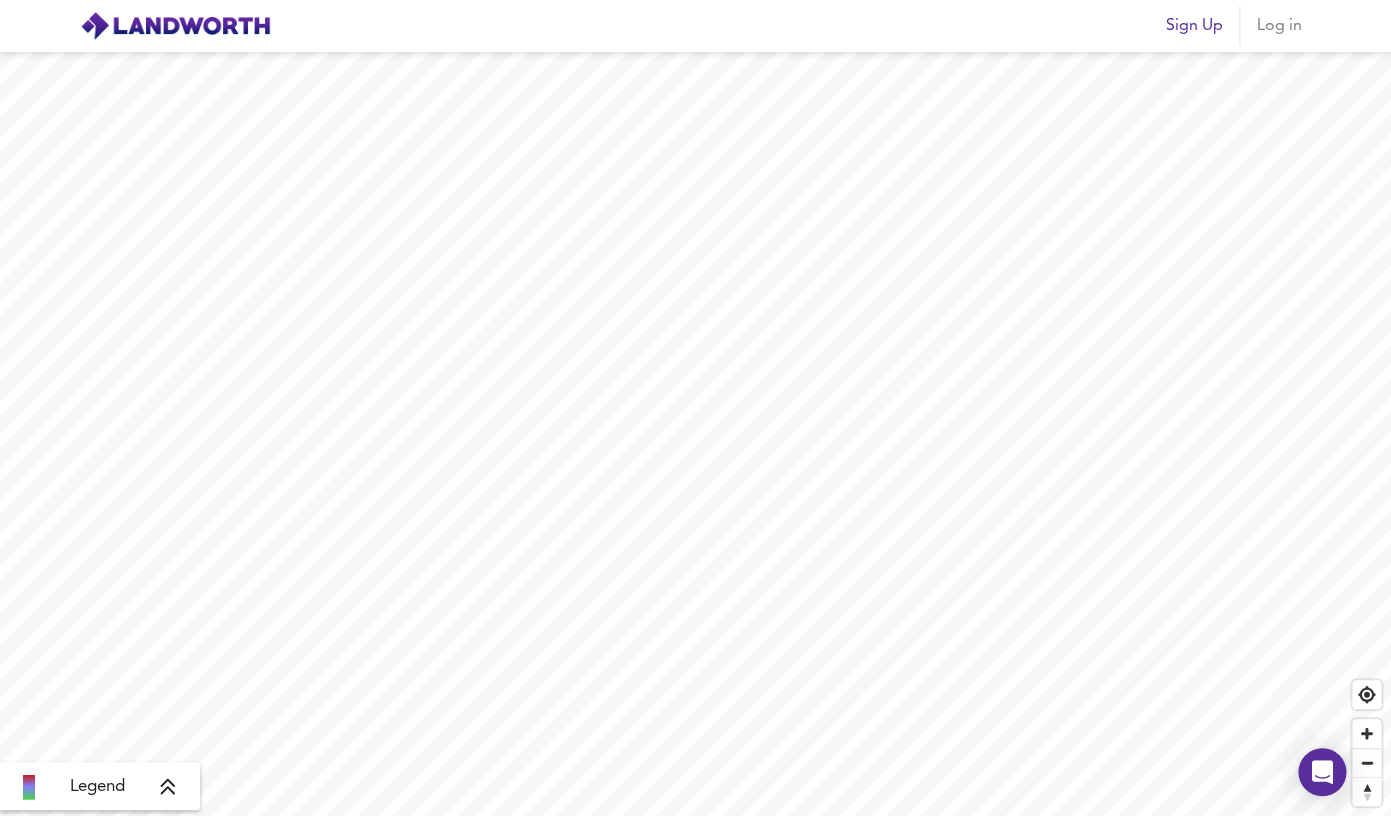 click on "Sign Up Log in" at bounding box center (696, 26) 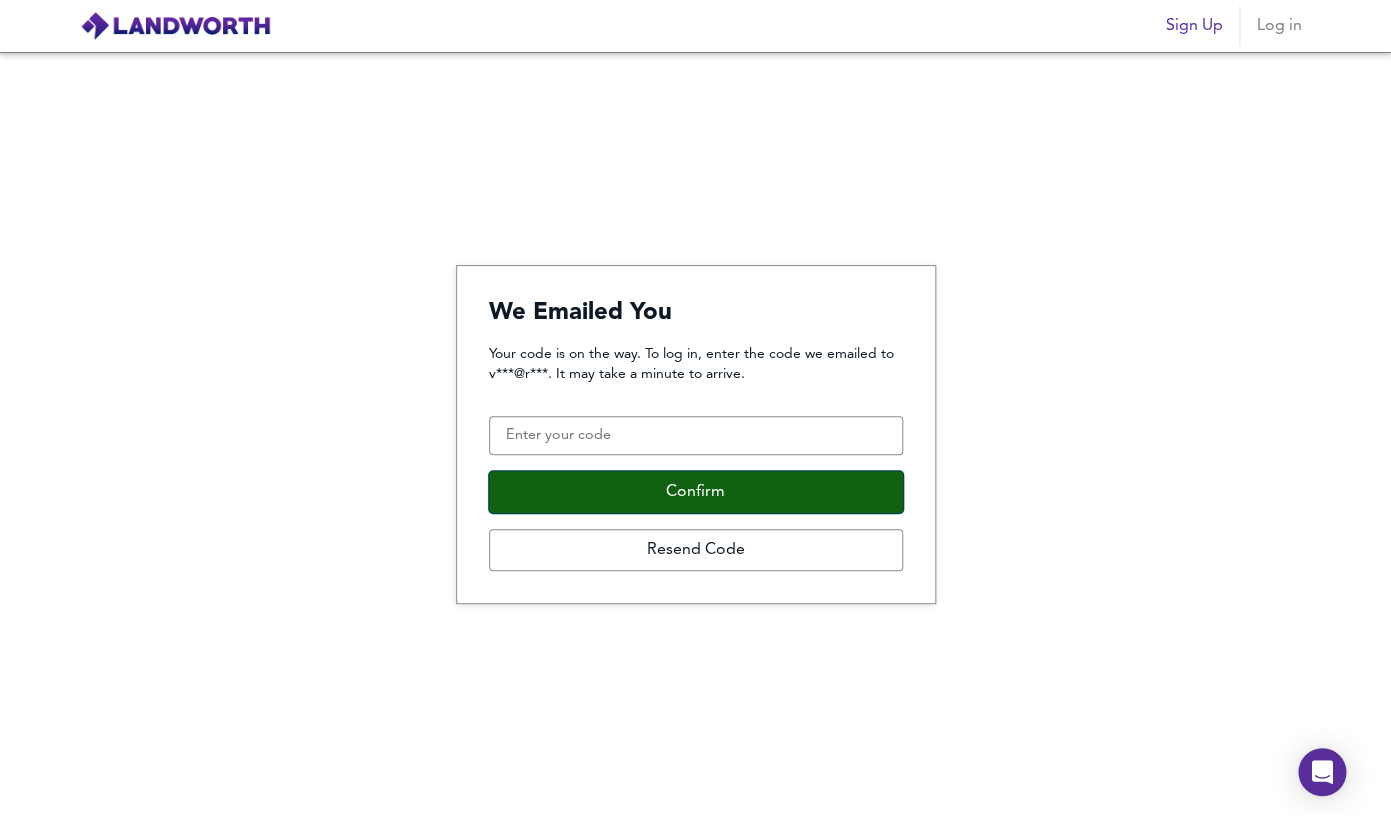 click on "Confirm" at bounding box center (696, 492) 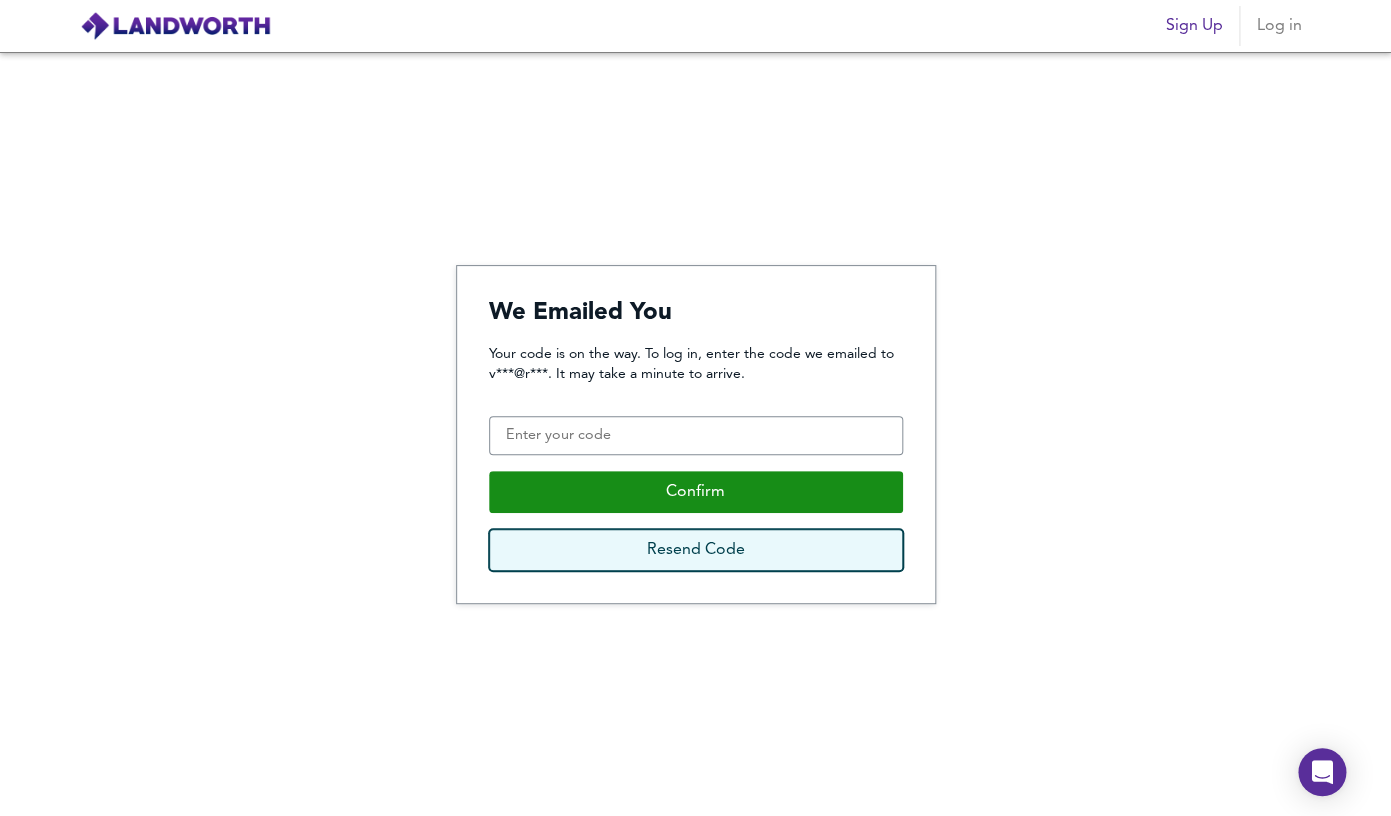 click on "Resend Code" at bounding box center (696, 550) 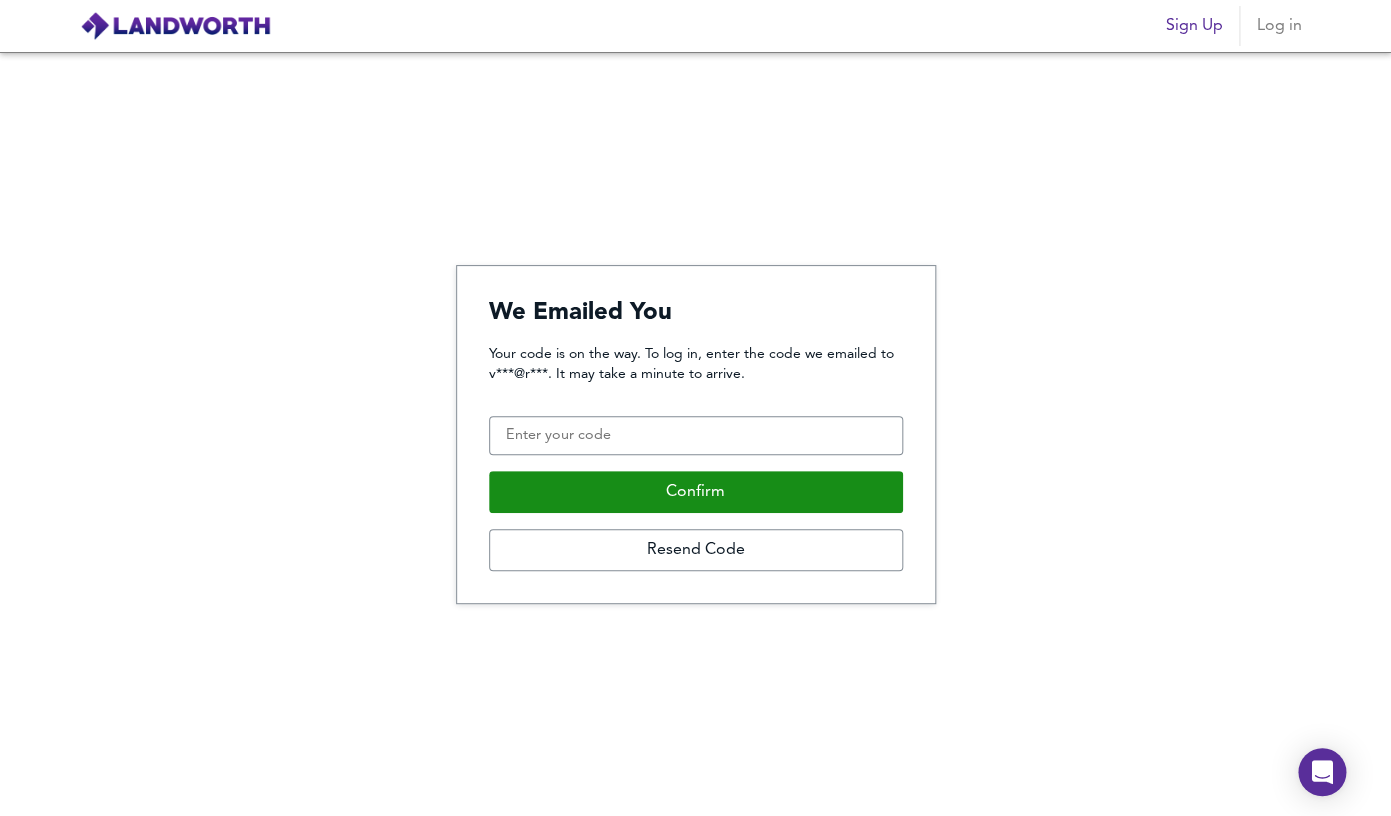 click on "Log in" at bounding box center (1280, 26) 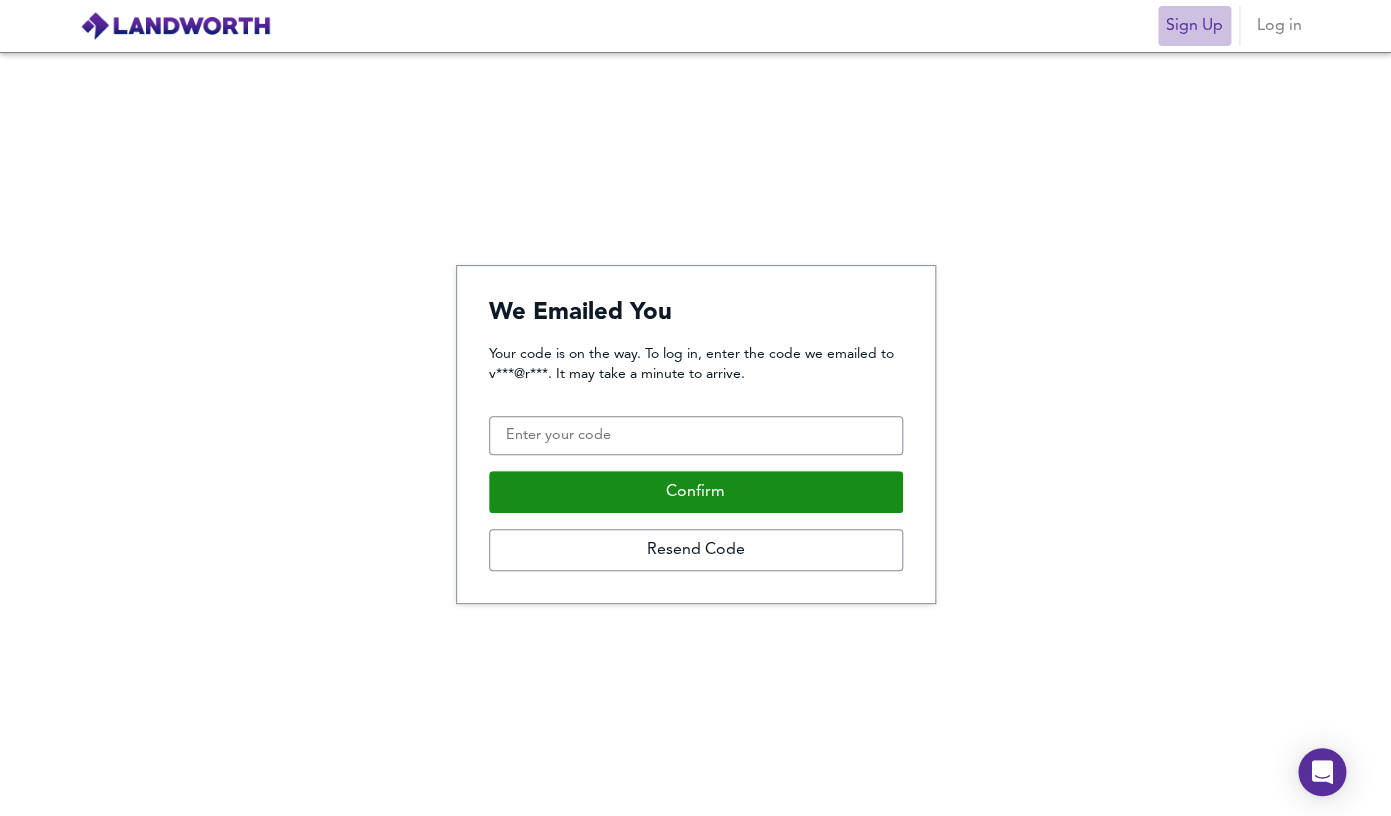 click on "Sign Up" at bounding box center [1194, 26] 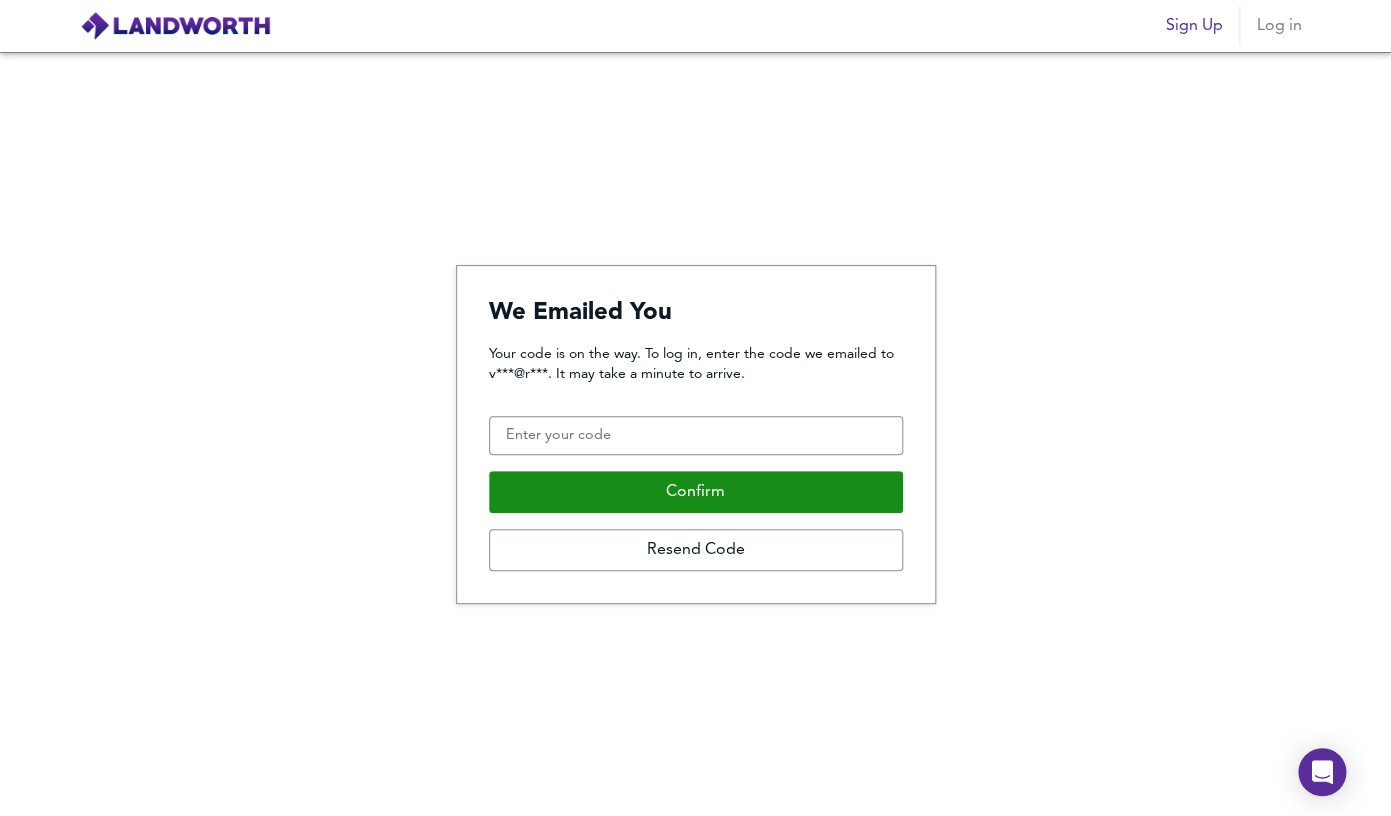 click at bounding box center [175, 26] 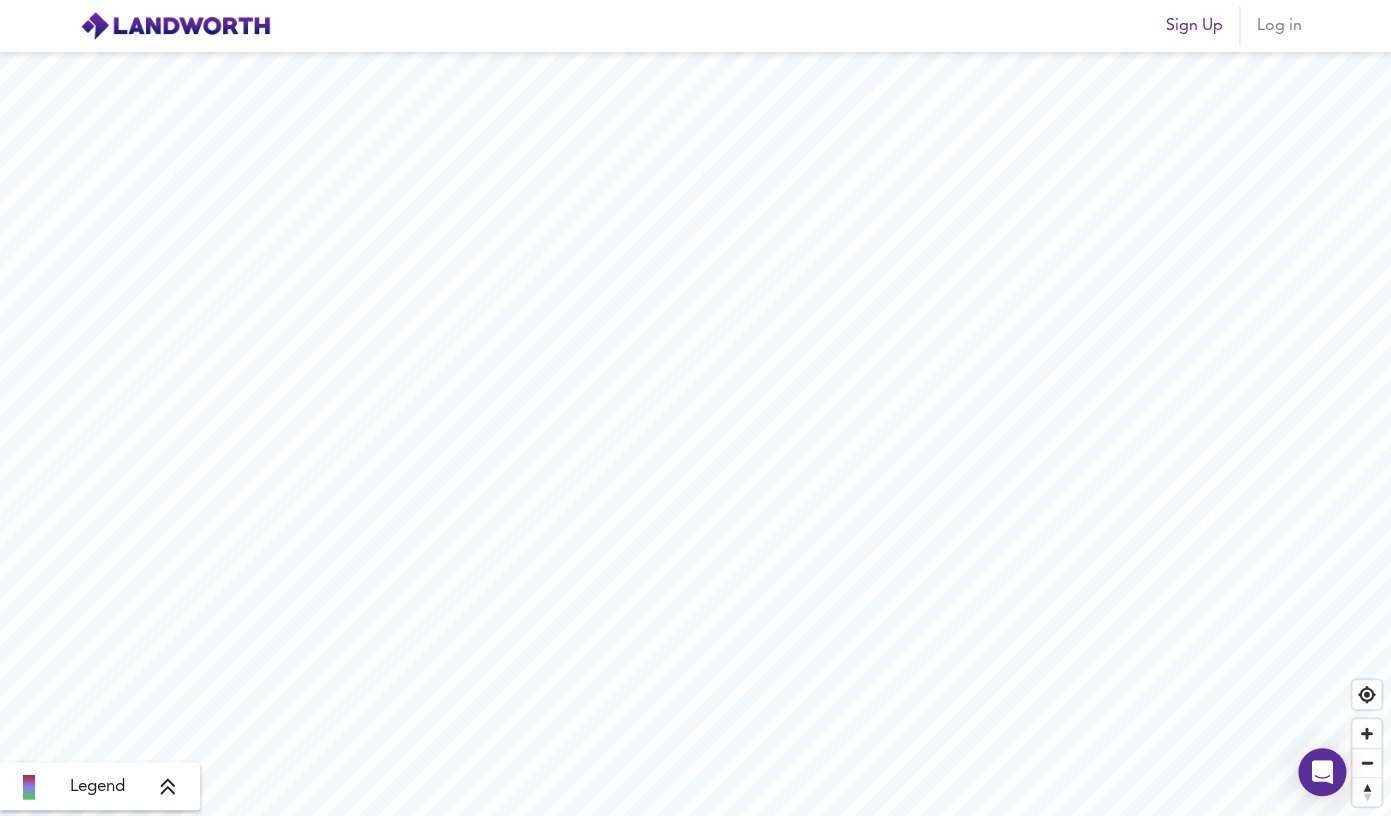 click at bounding box center (175, 26) 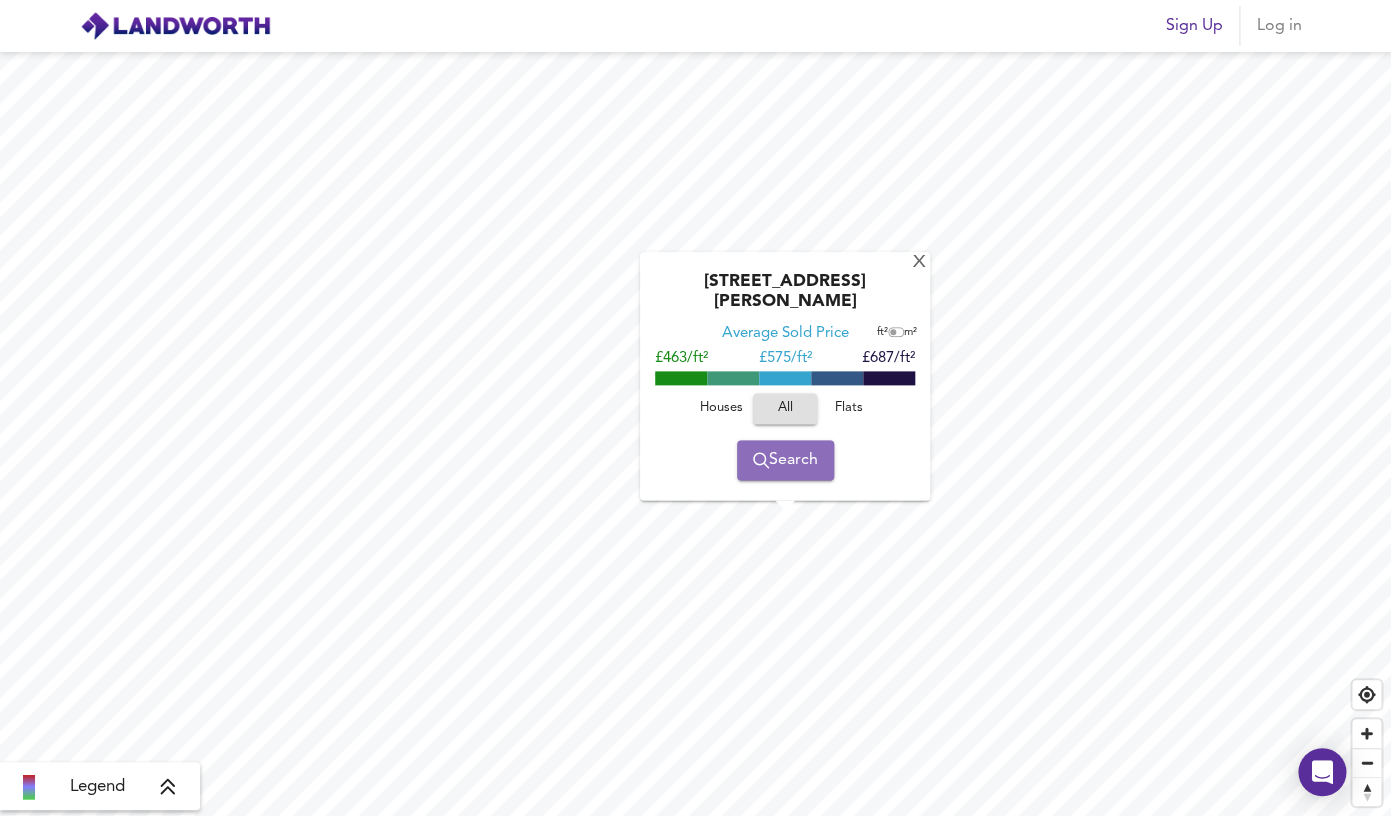 click on "Search" at bounding box center [785, 460] 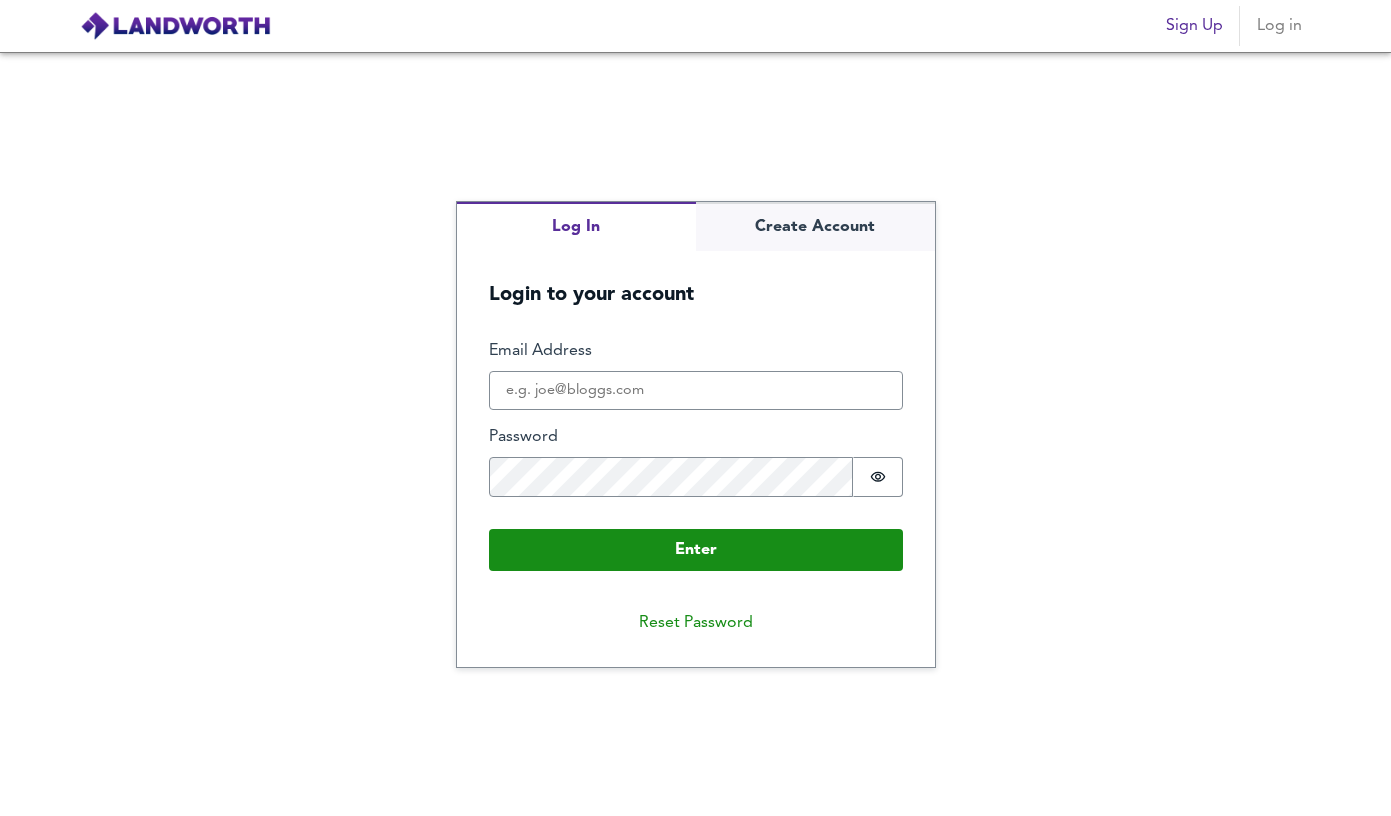 scroll, scrollTop: 0, scrollLeft: 0, axis: both 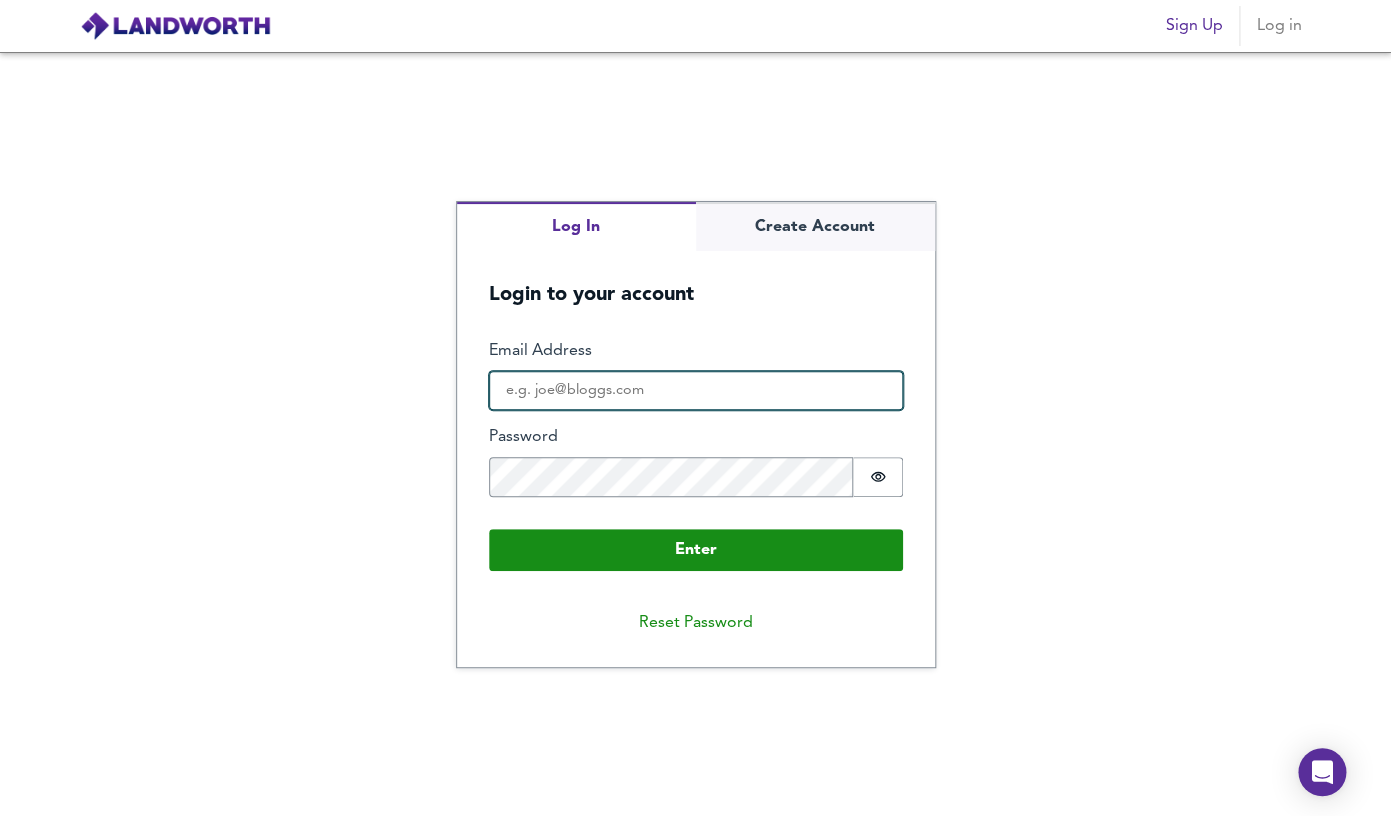 click on "Email Address" at bounding box center (696, 391) 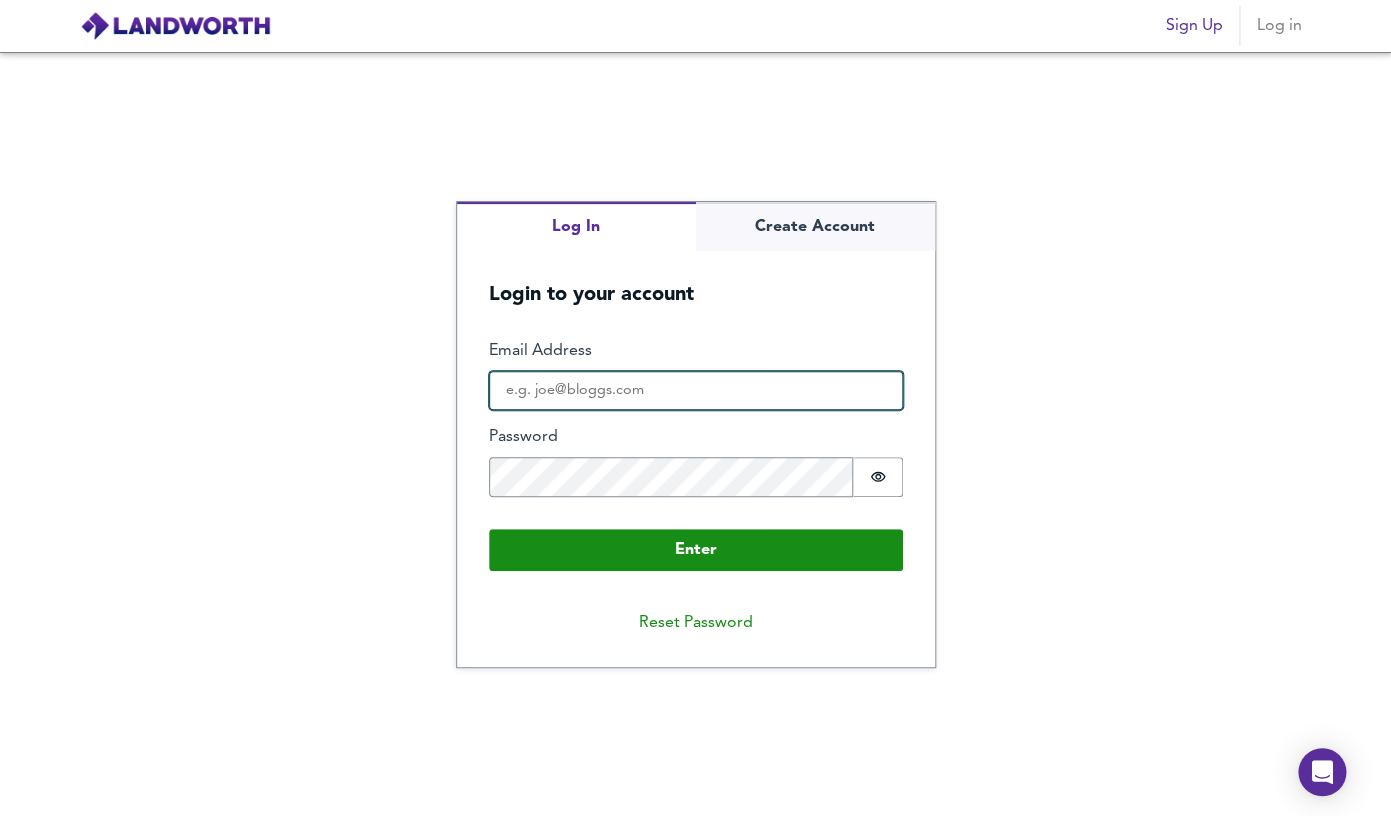 click on "Email Address" at bounding box center (696, 391) 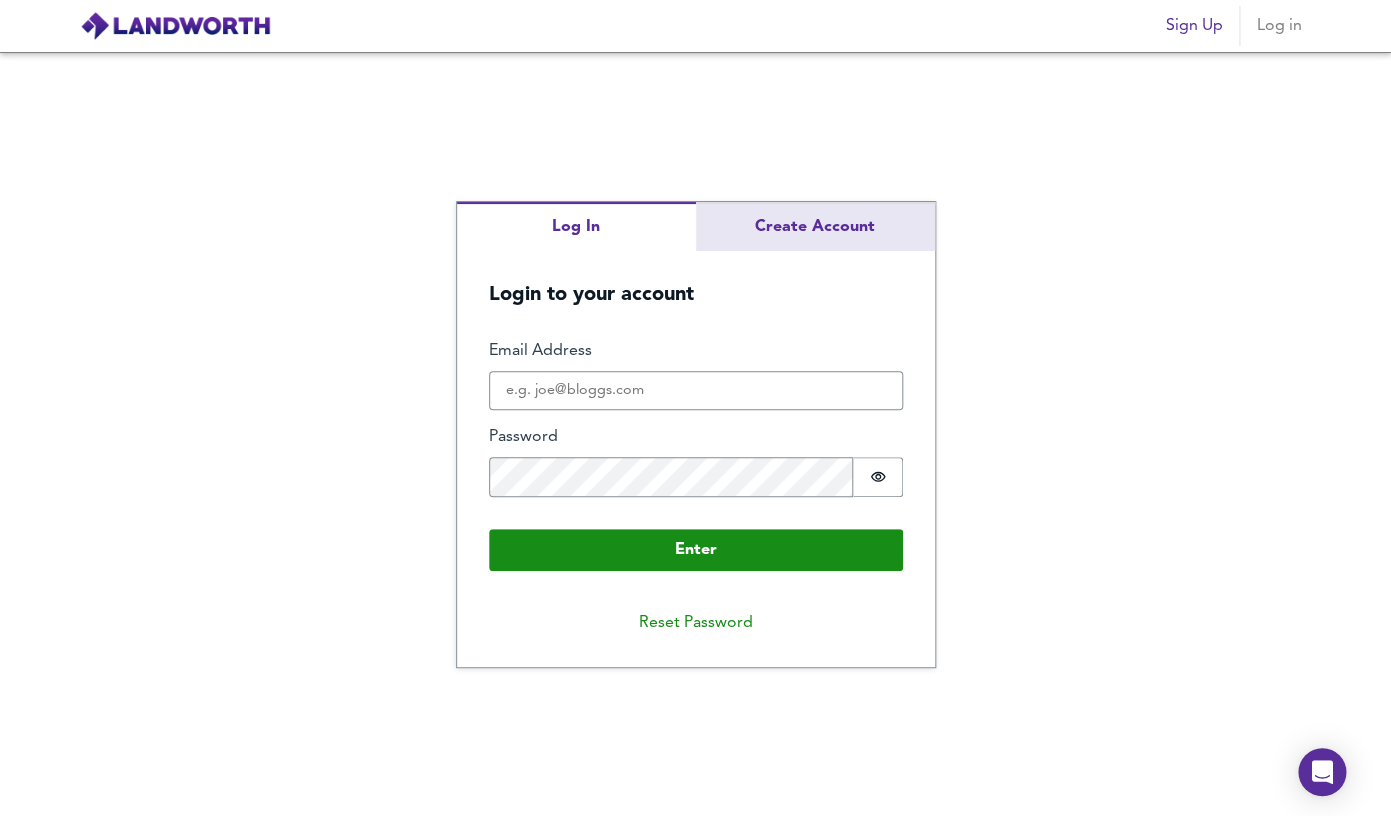 click on "Log In Create Account Login to your account Enter Email Address Password Password is hidden Buffer Enter Reset Password" at bounding box center (696, 434) 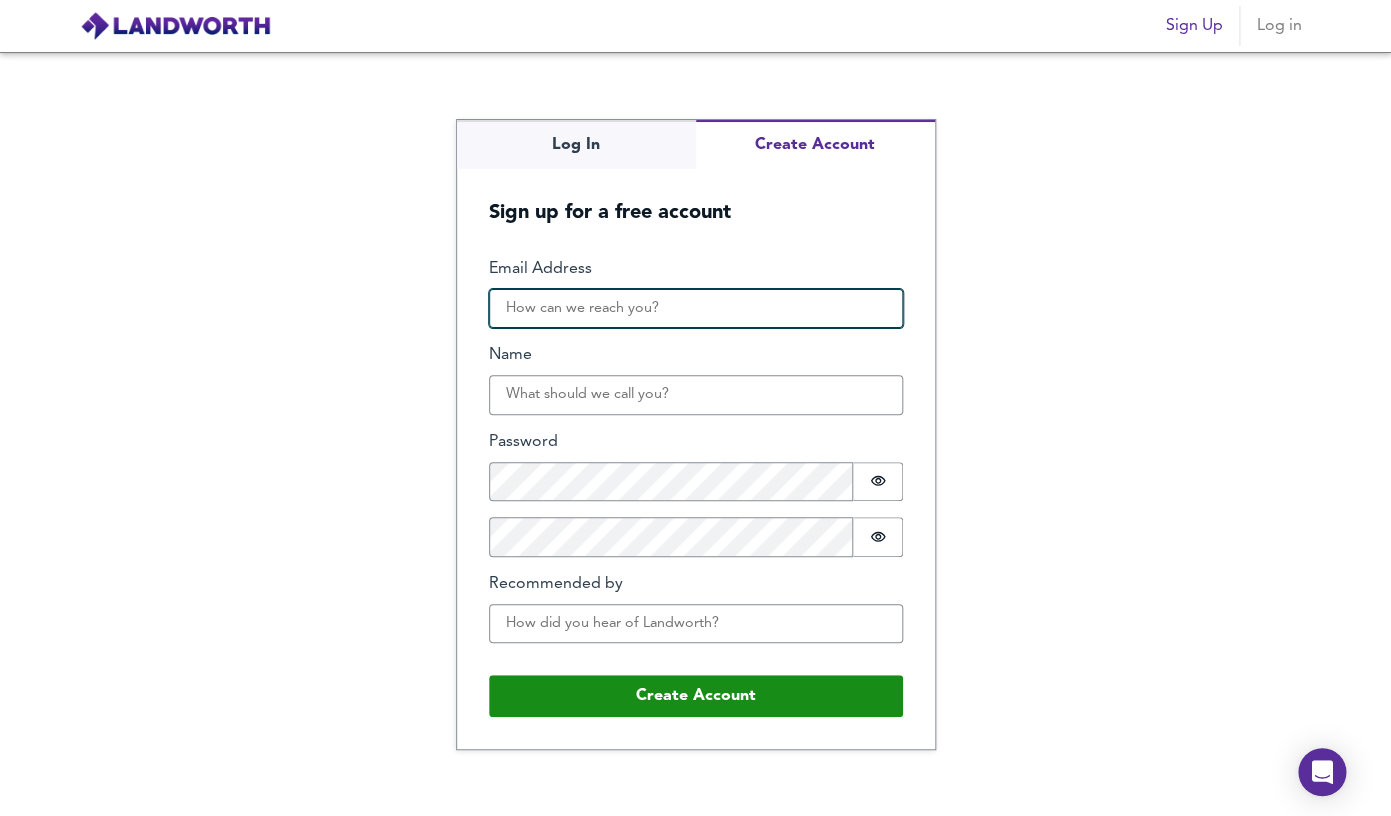 click on "Email Address" at bounding box center [696, 309] 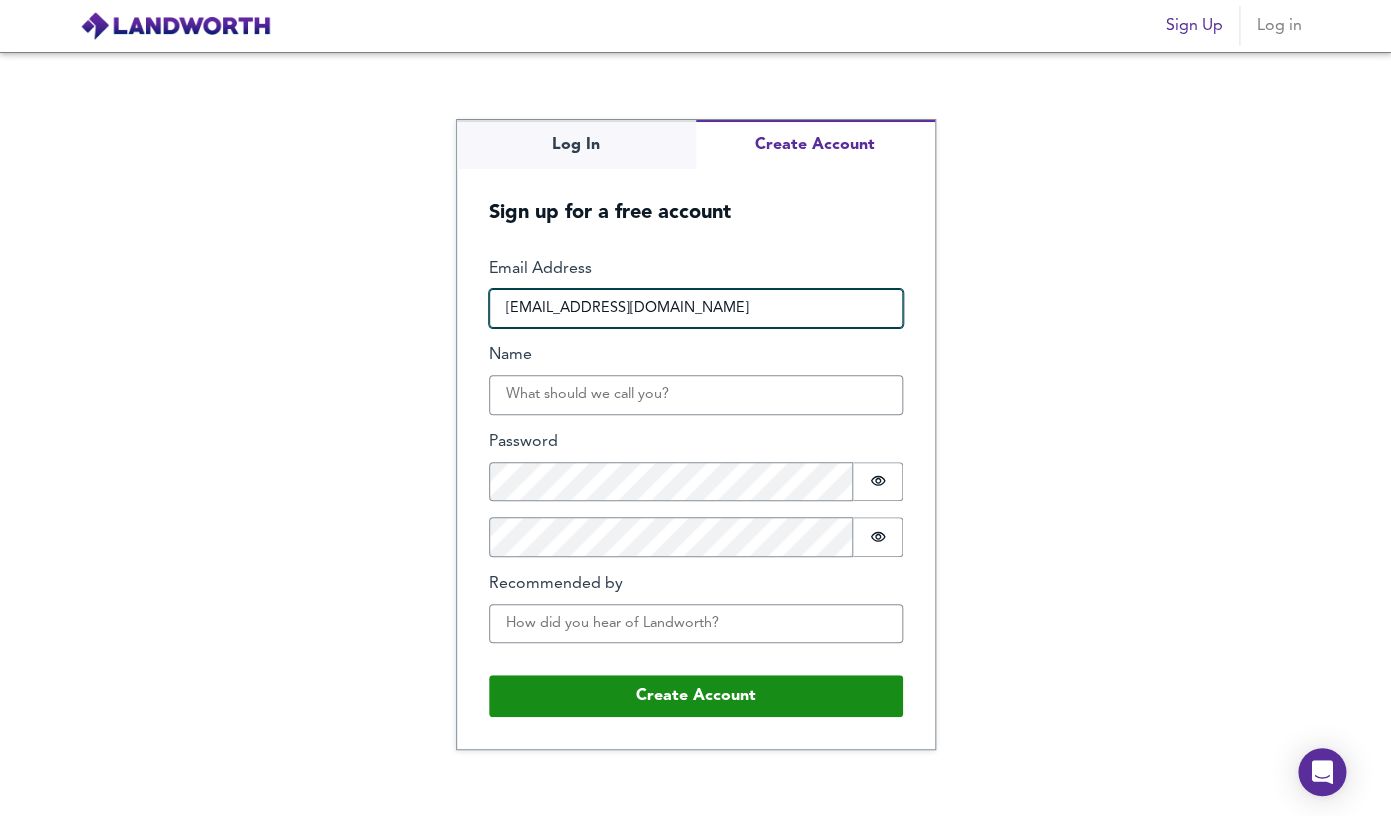 type on "vitew12066@ruvig.com" 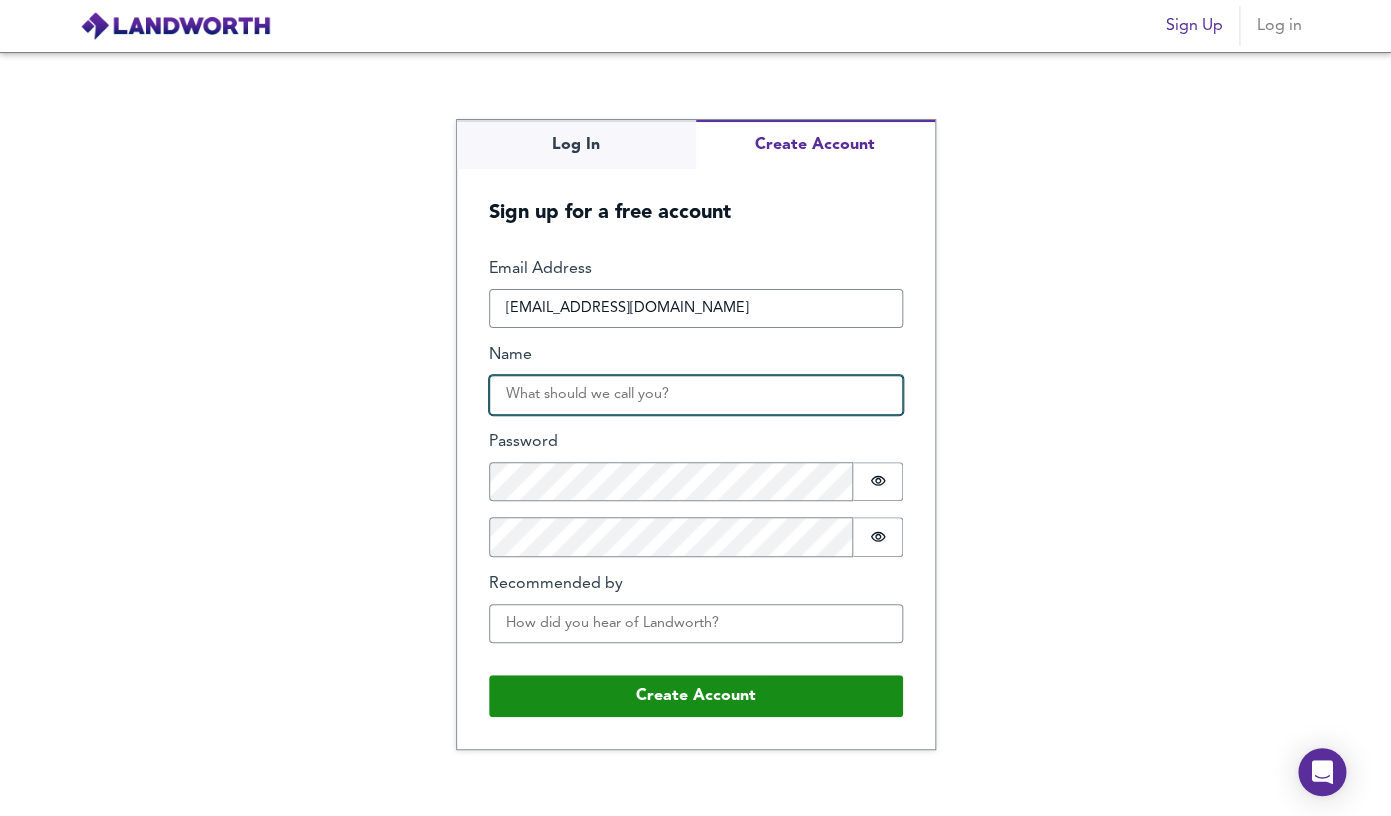 click on "Name" at bounding box center [696, 395] 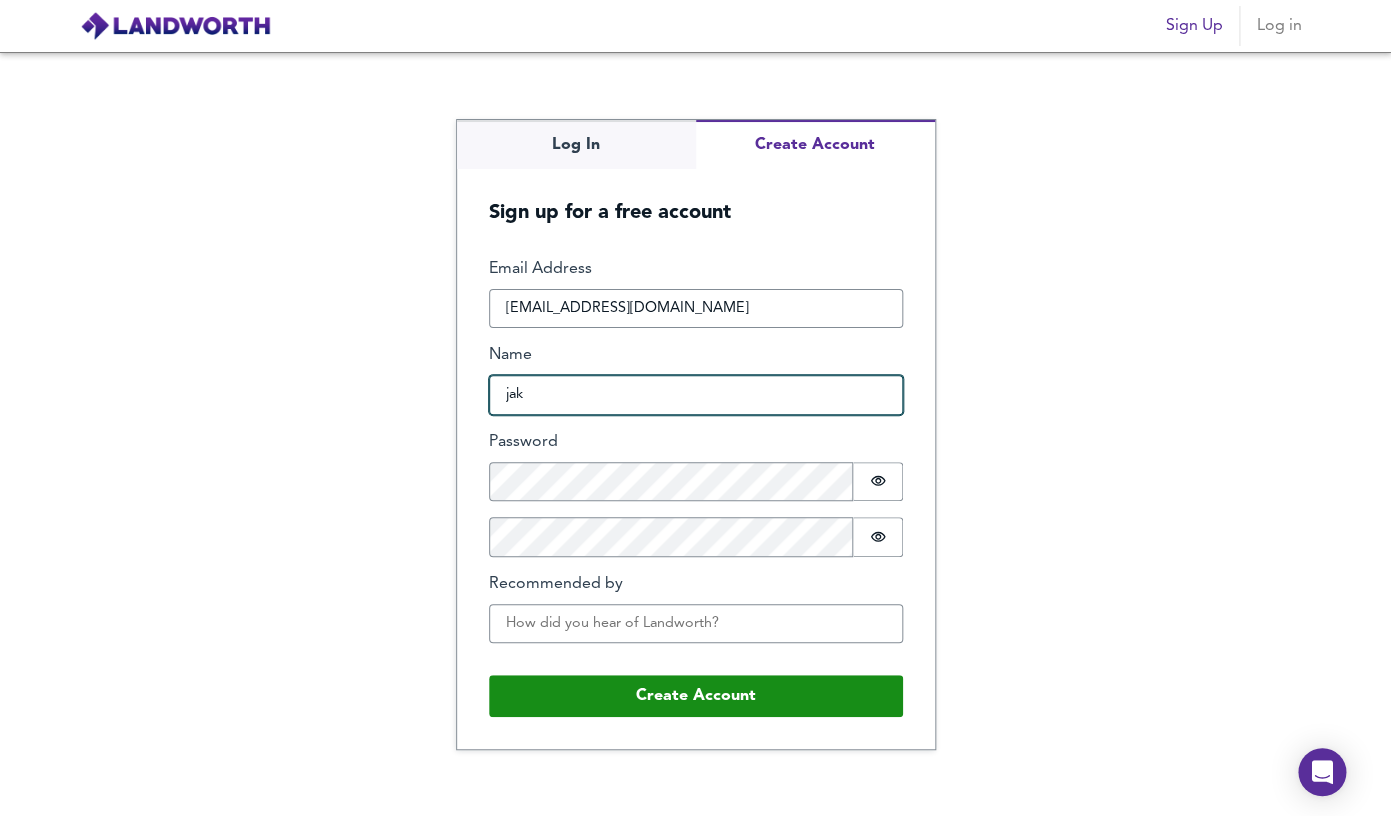 type on "jak" 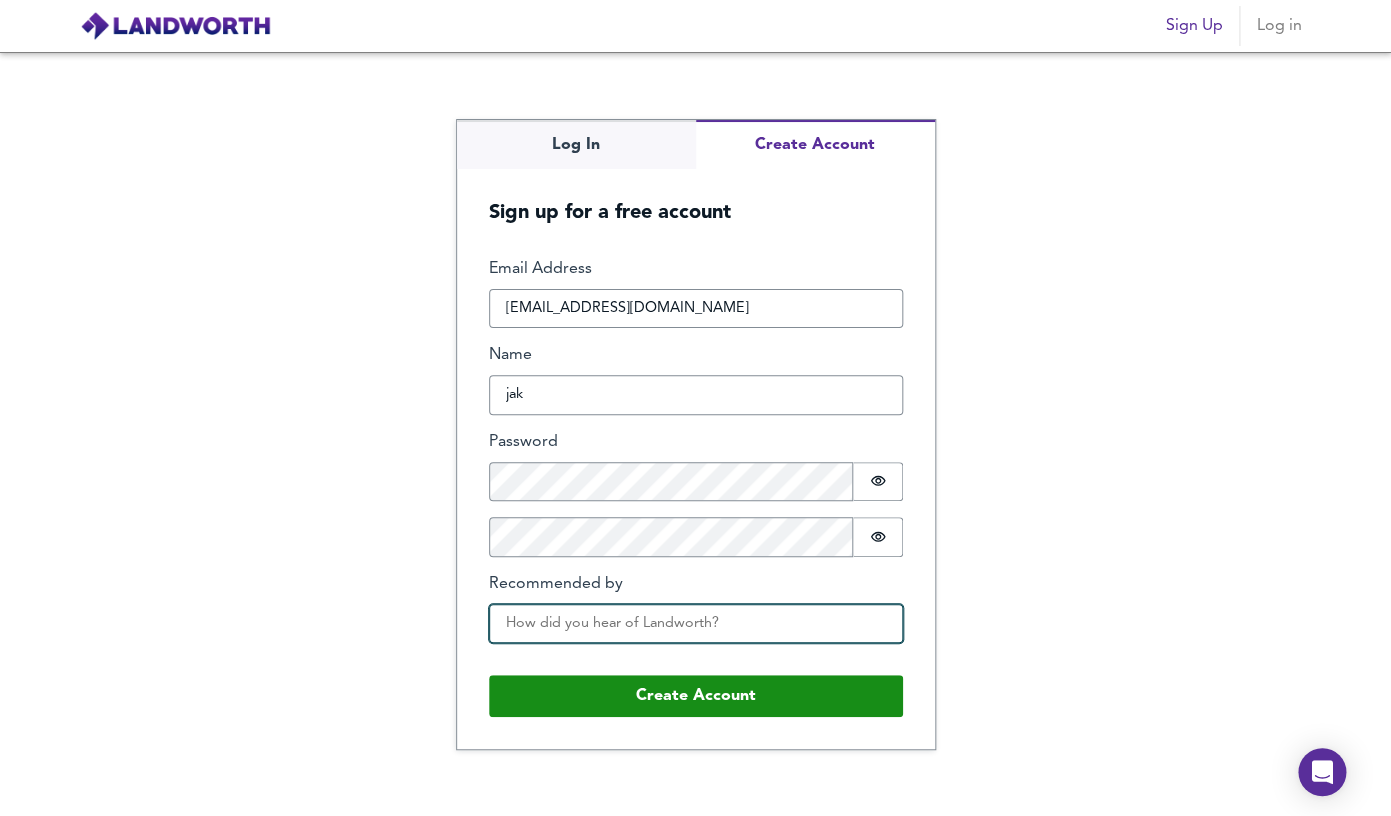 click on "Recommended by" at bounding box center (696, 624) 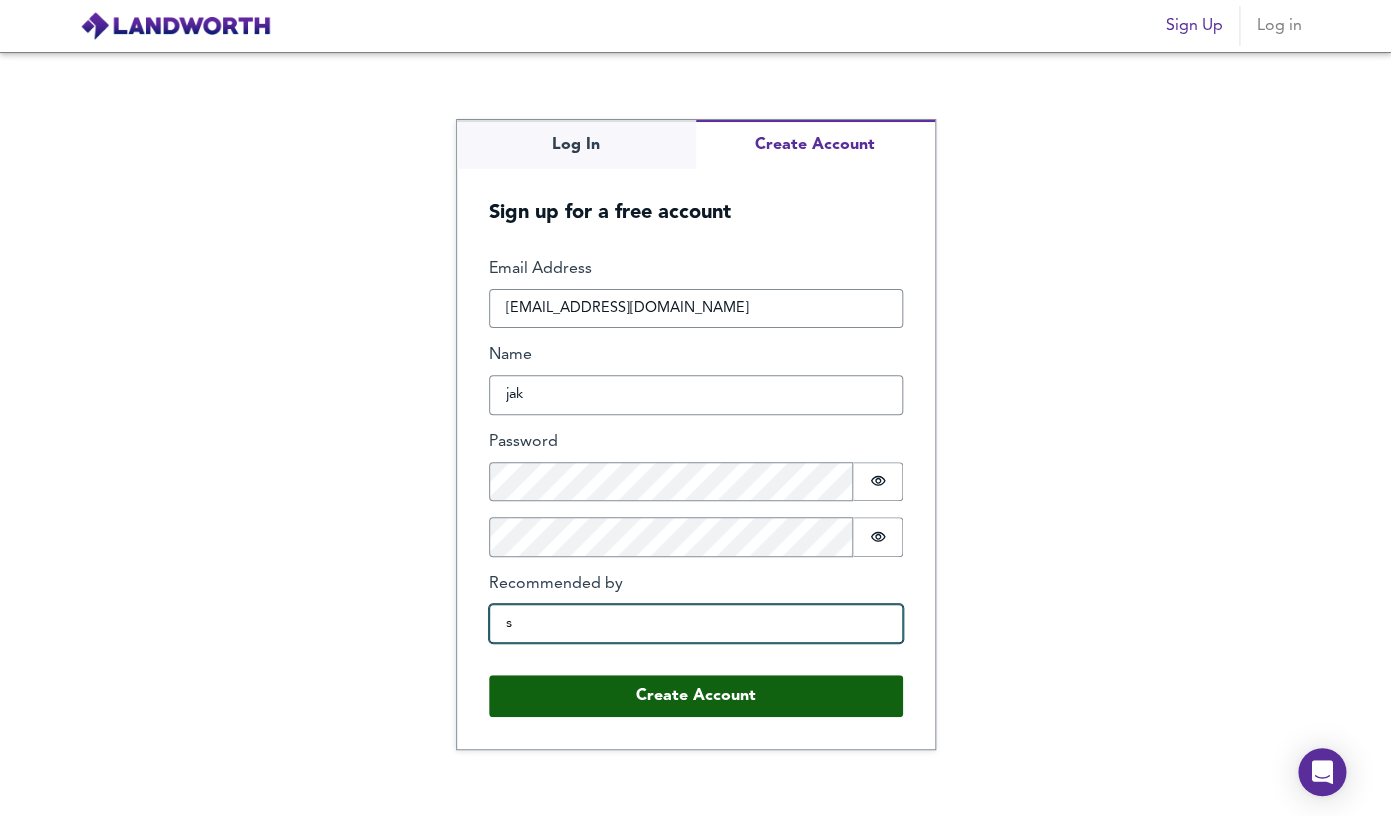 type on "s" 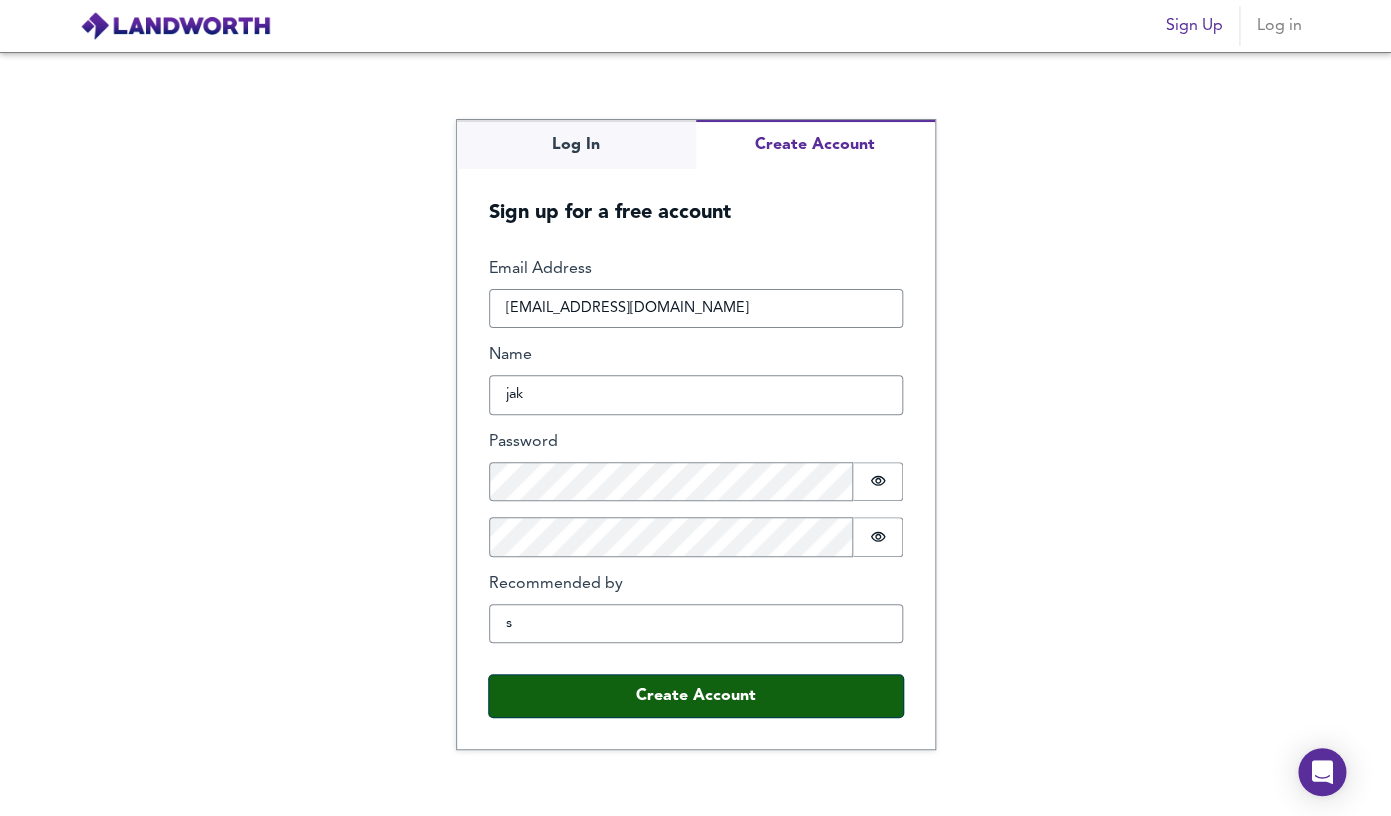 click on "Create Account" at bounding box center [696, 696] 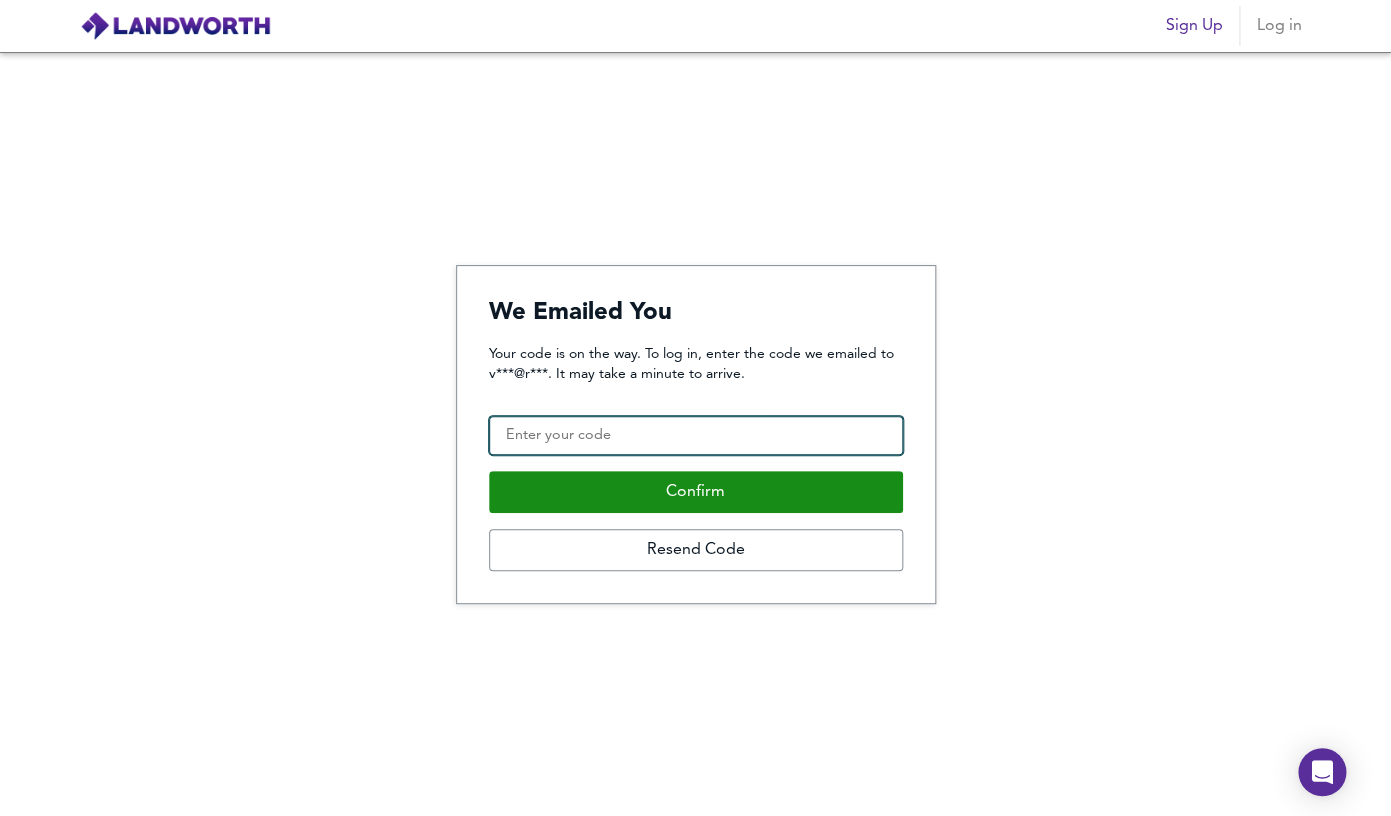 click on "Confirmation Code" at bounding box center (696, 436) 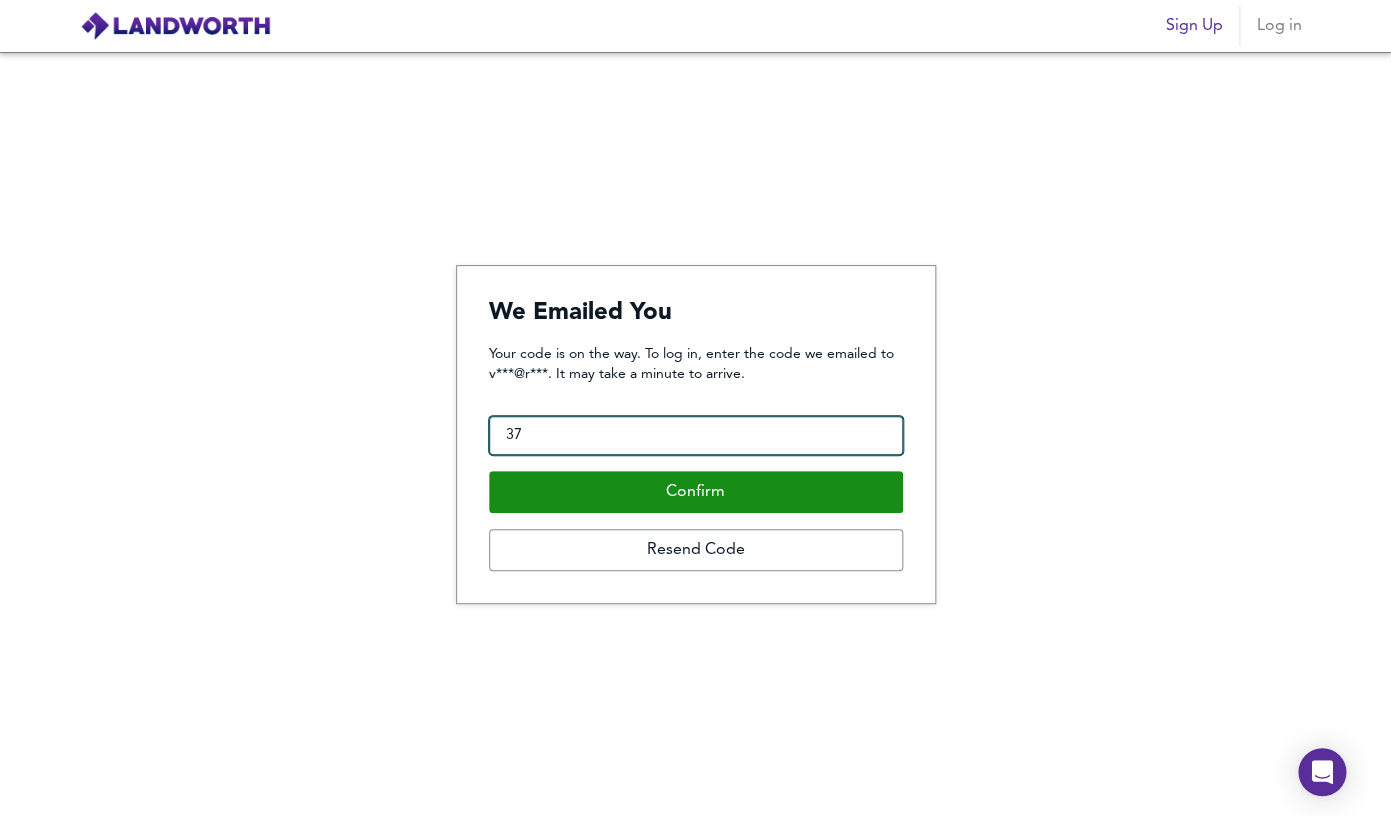 type on "3" 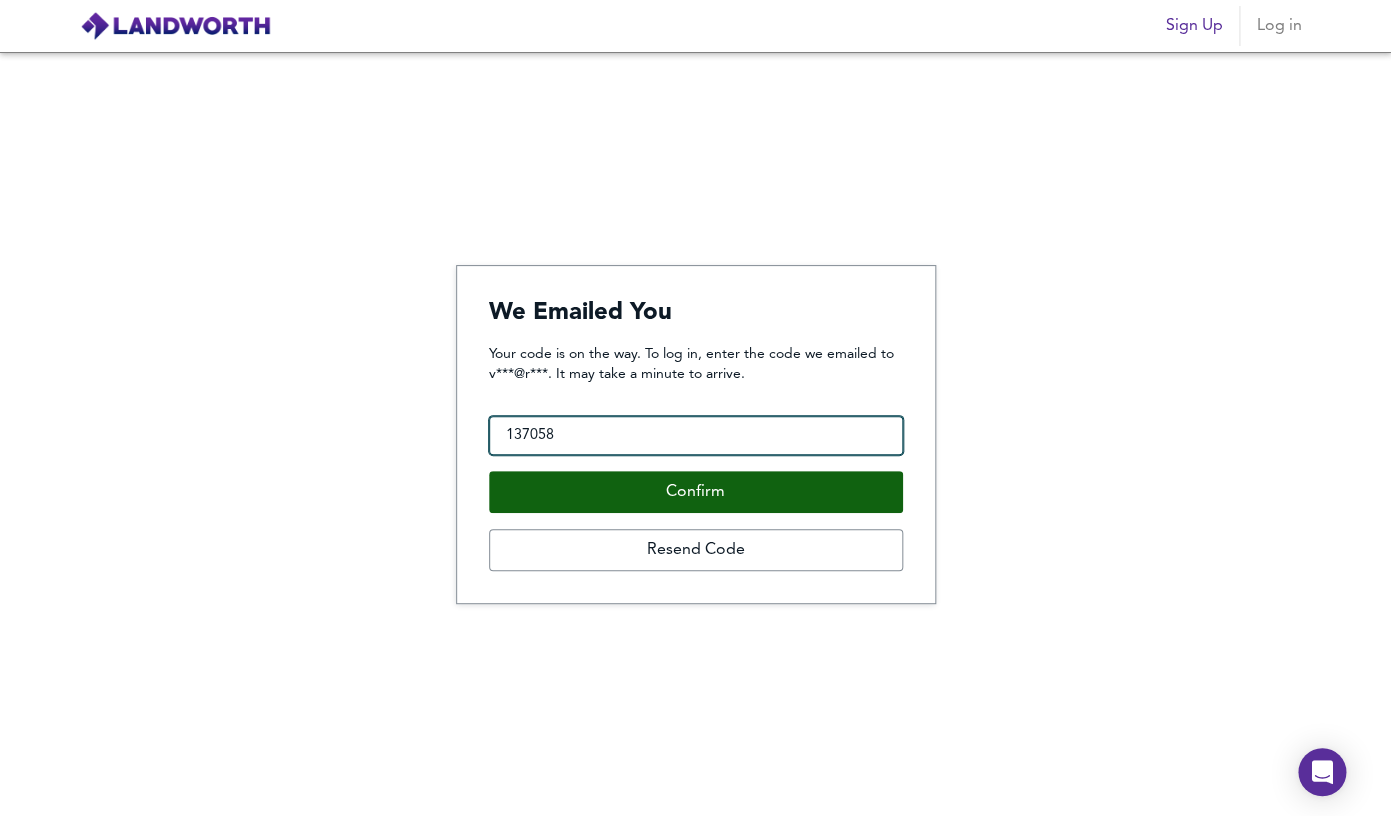 type on "137058" 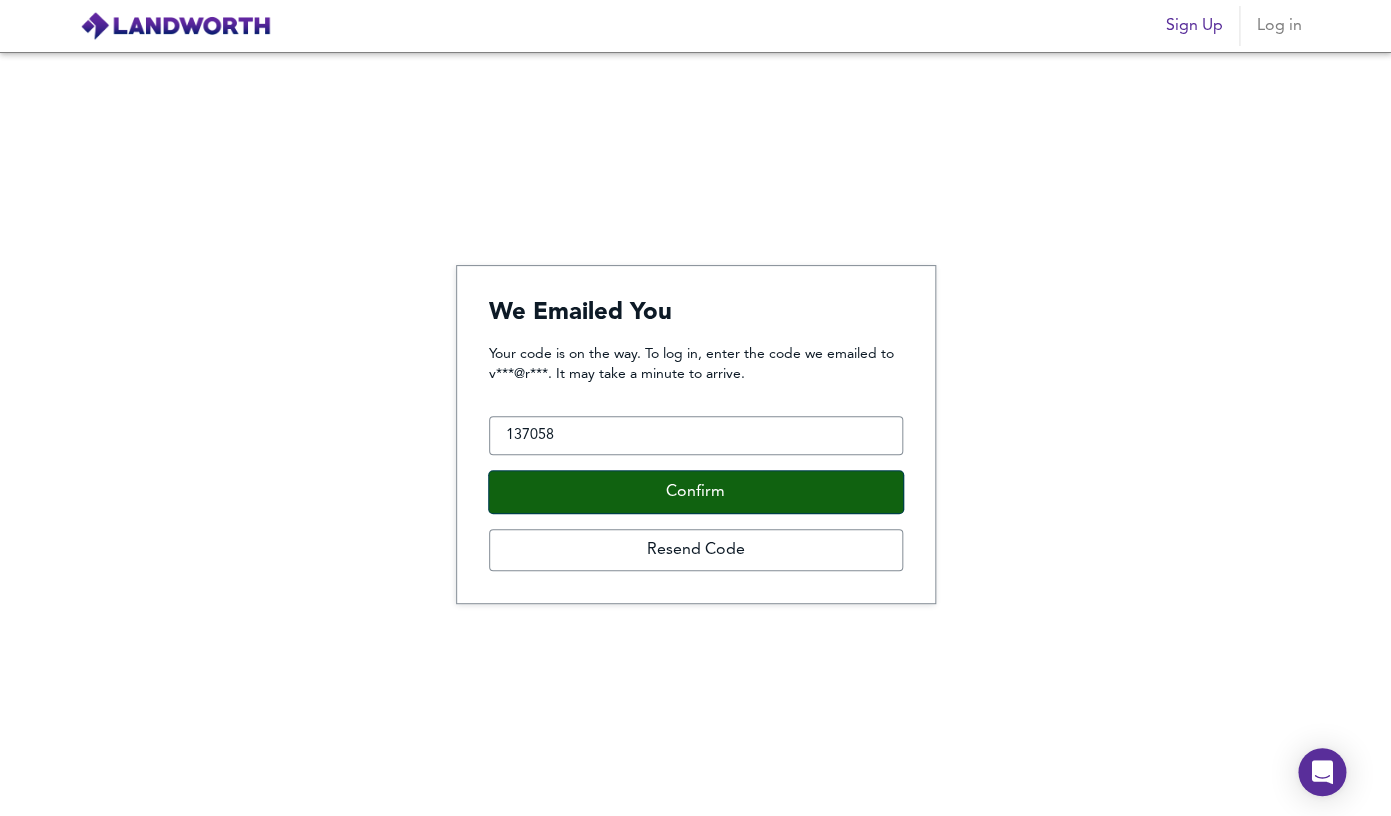 click on "Confirm" at bounding box center [696, 492] 